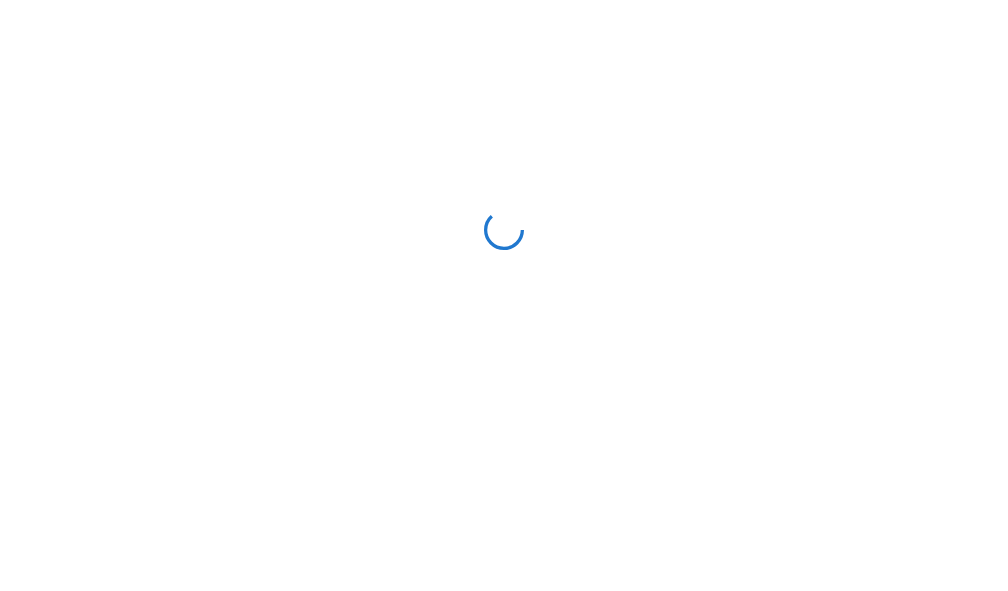 scroll, scrollTop: 0, scrollLeft: 0, axis: both 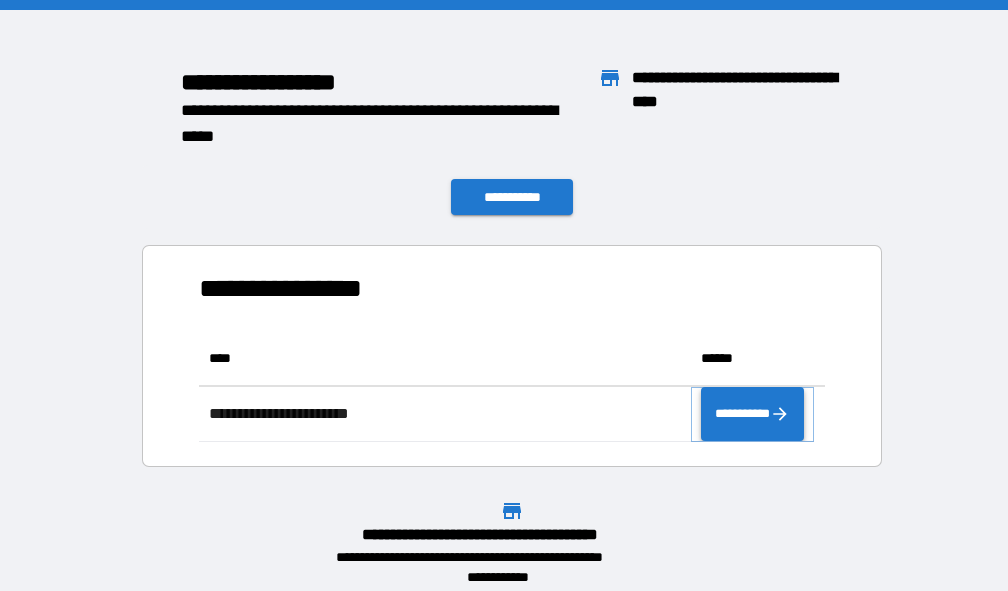 click on "**********" at bounding box center [752, 414] 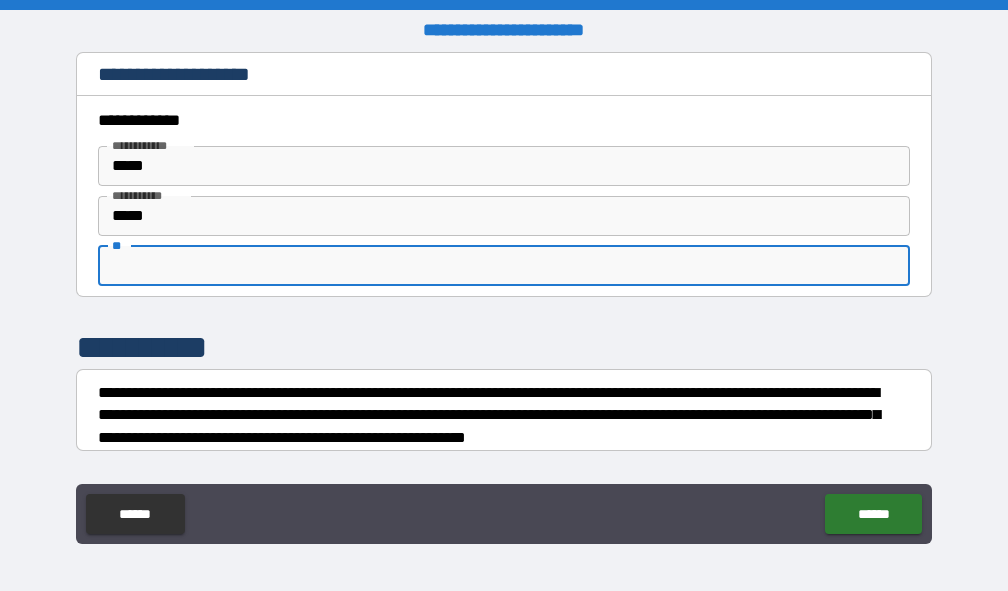 click on "**" at bounding box center [504, 266] 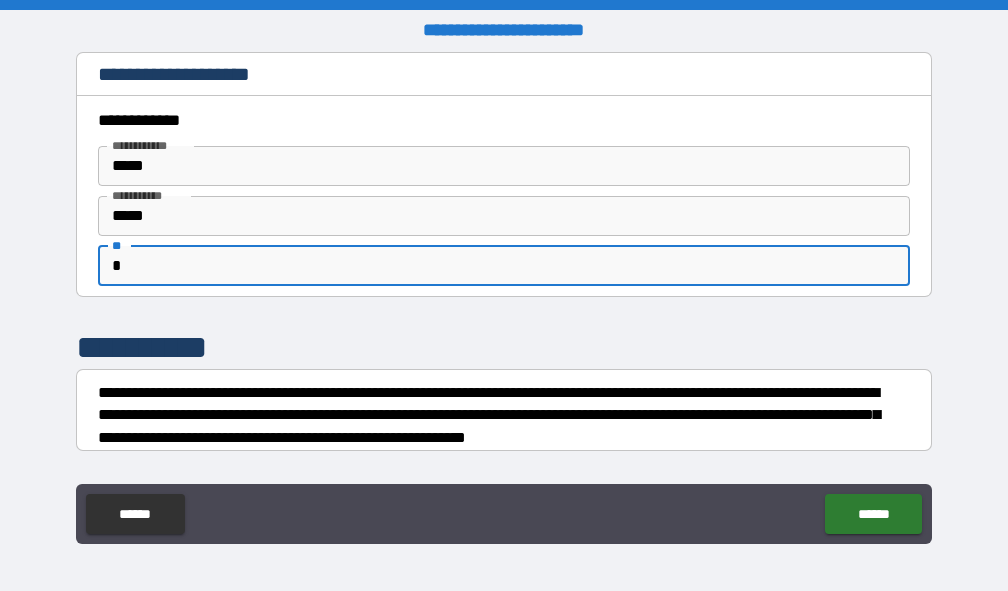 type on "*" 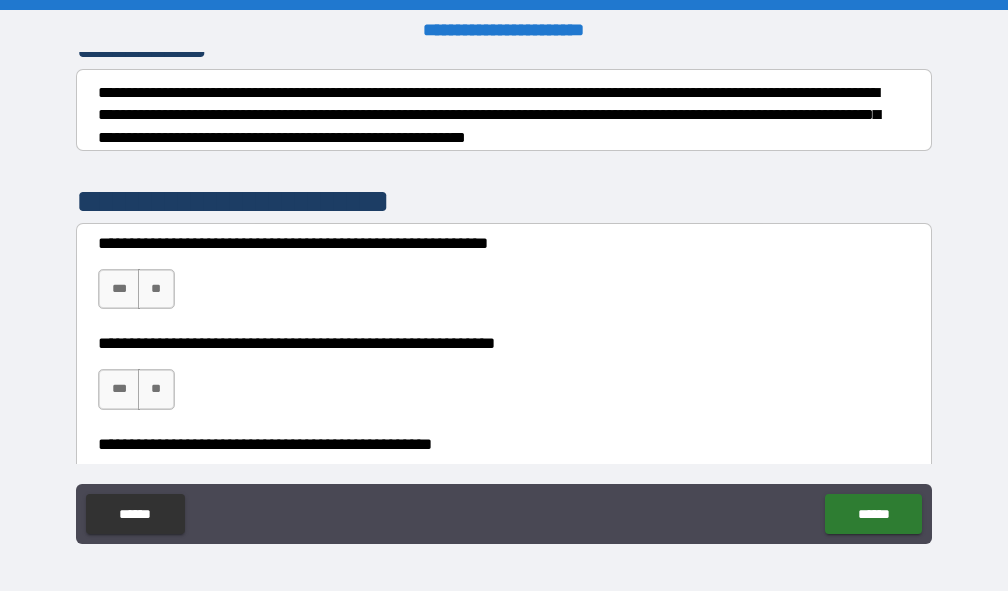scroll, scrollTop: 400, scrollLeft: 0, axis: vertical 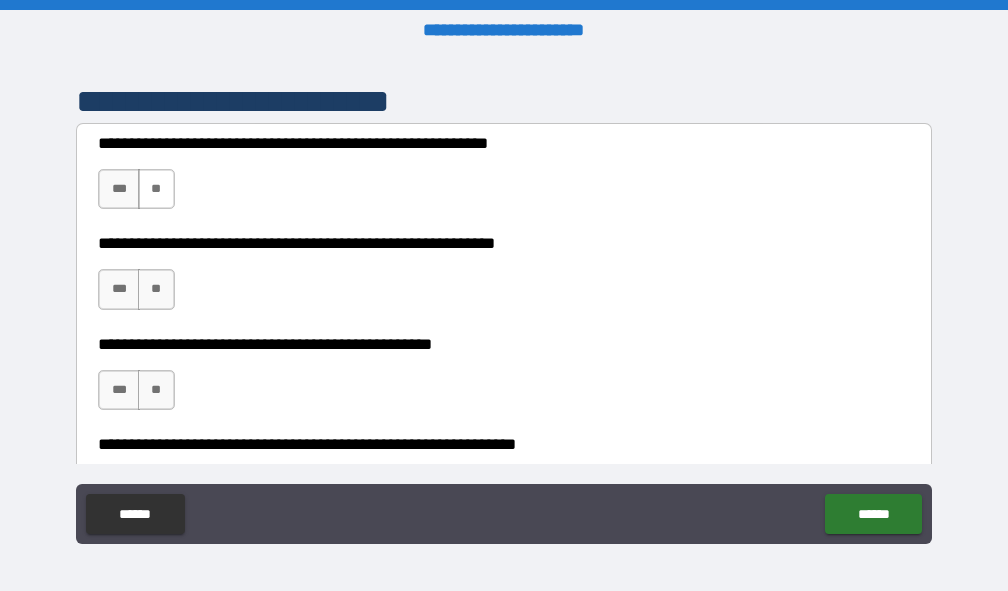 click on "**" at bounding box center [156, 189] 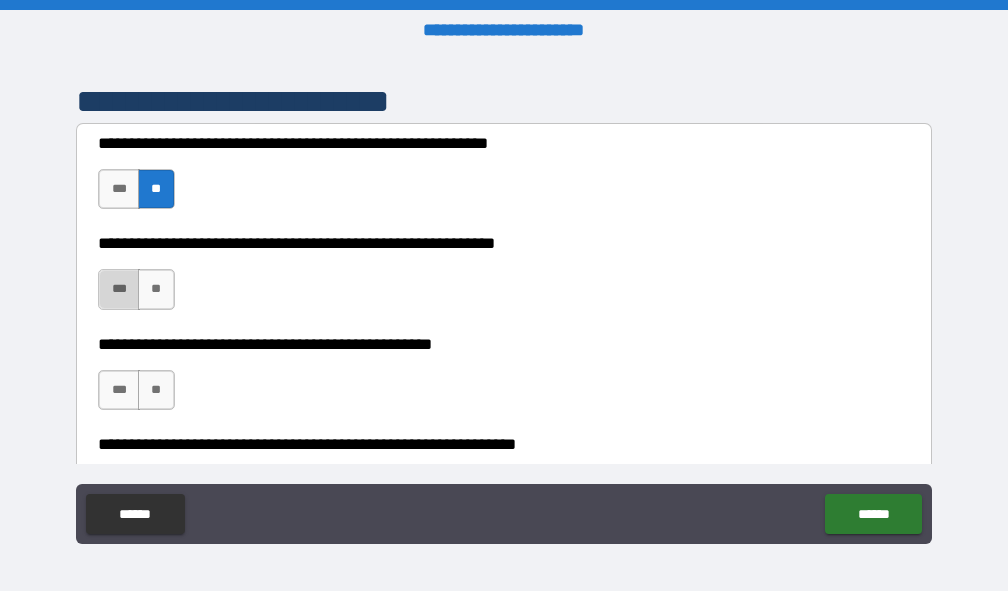 click on "***" at bounding box center (119, 289) 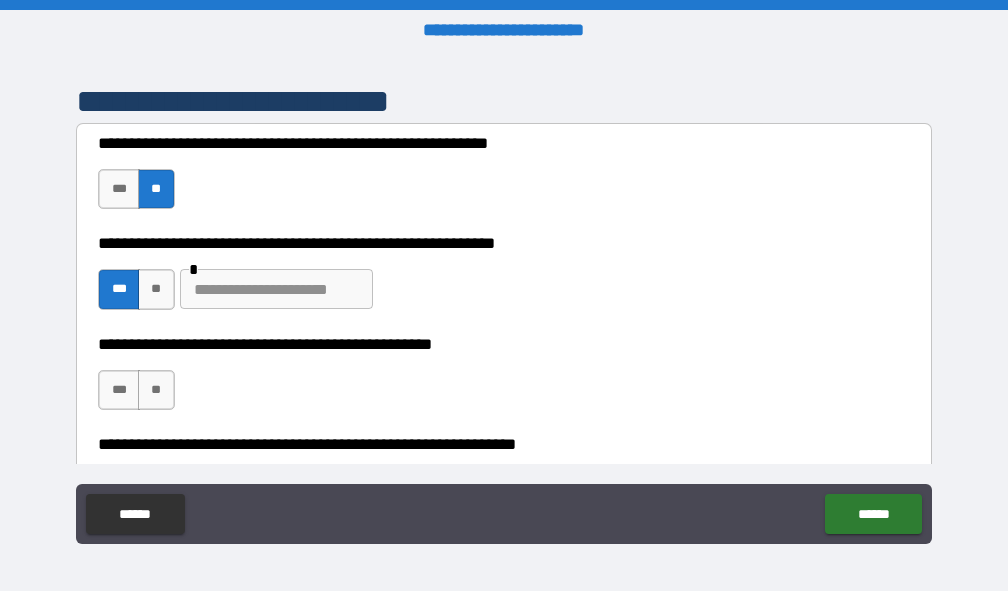 click at bounding box center (276, 289) 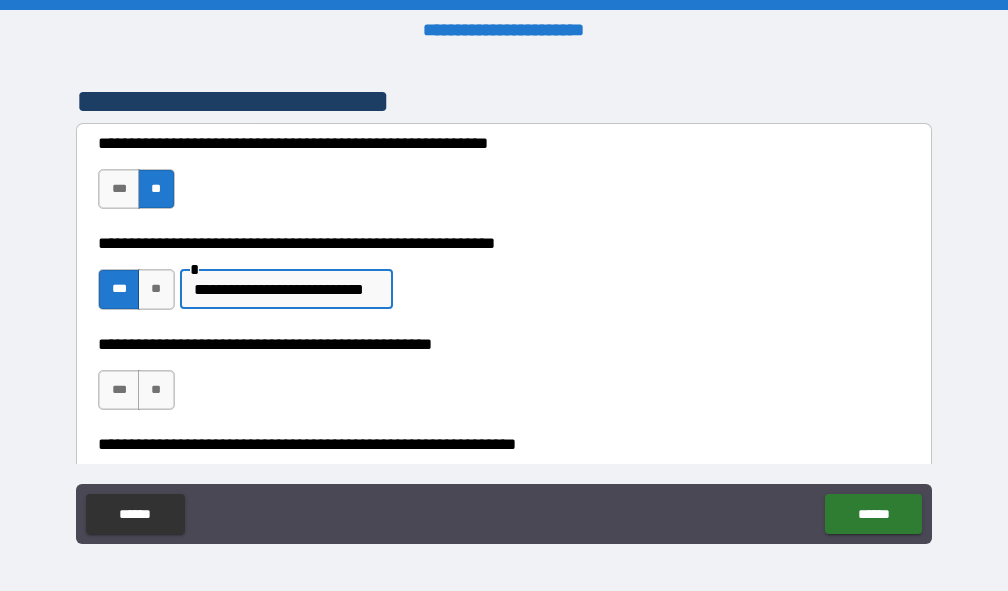 scroll, scrollTop: 0, scrollLeft: 25, axis: horizontal 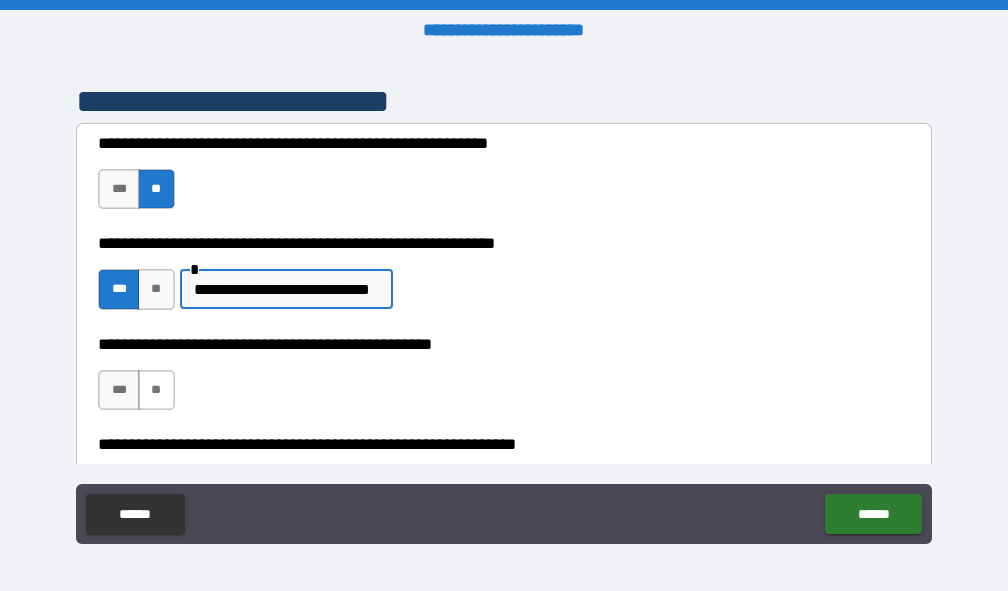 type on "**********" 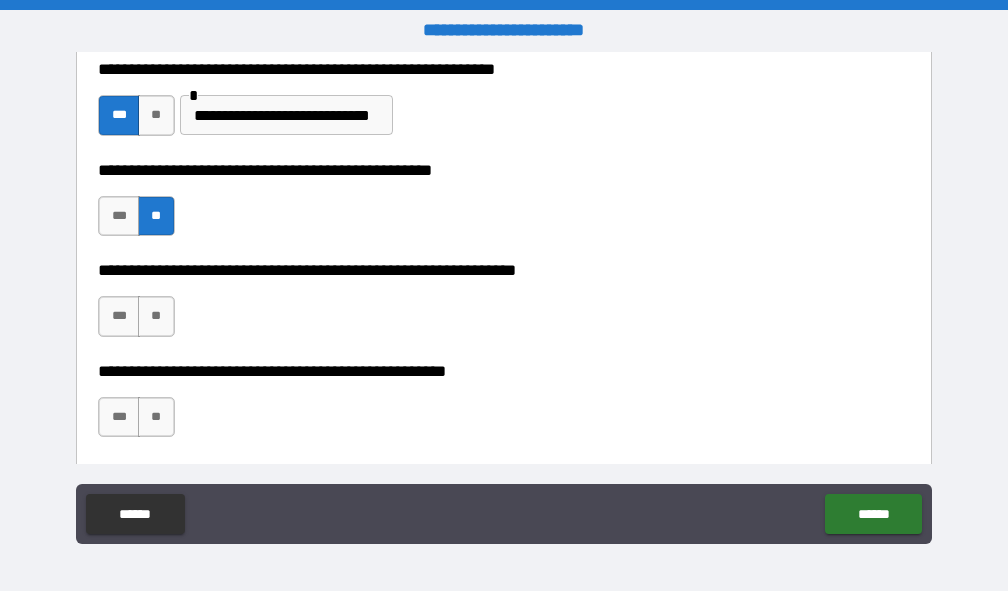 scroll, scrollTop: 600, scrollLeft: 0, axis: vertical 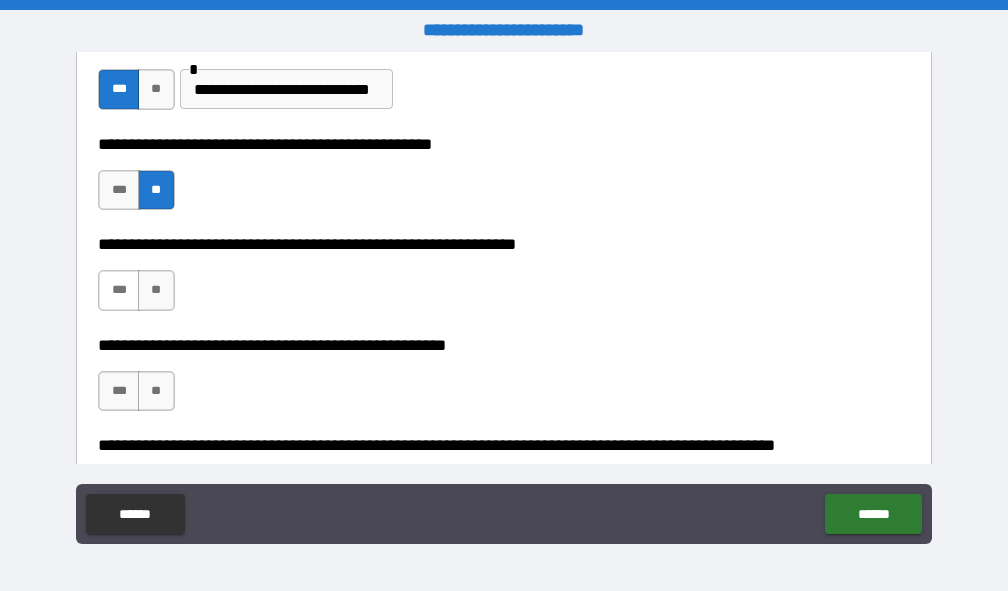 click on "***" at bounding box center (119, 290) 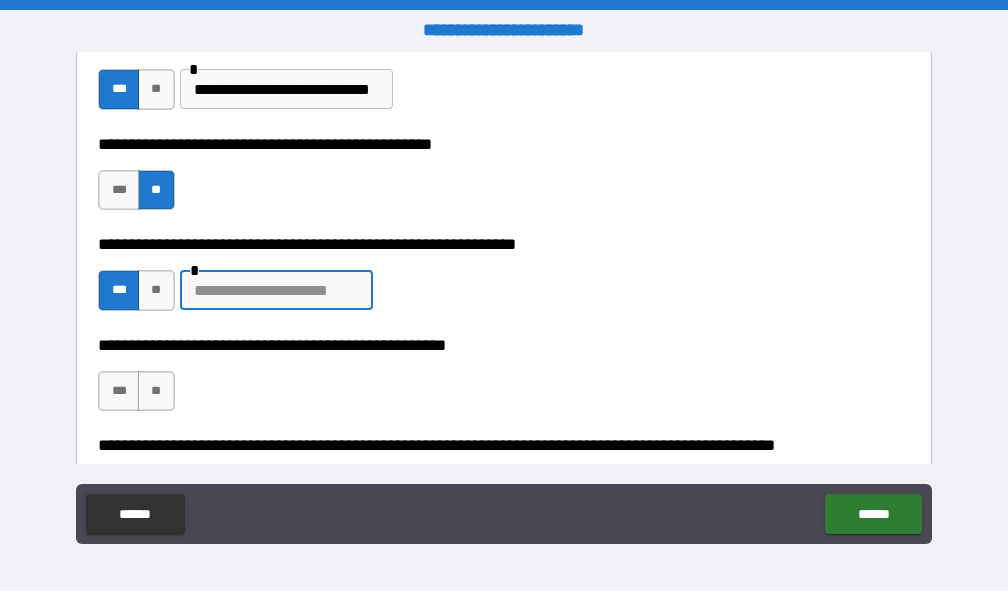 click at bounding box center (276, 290) 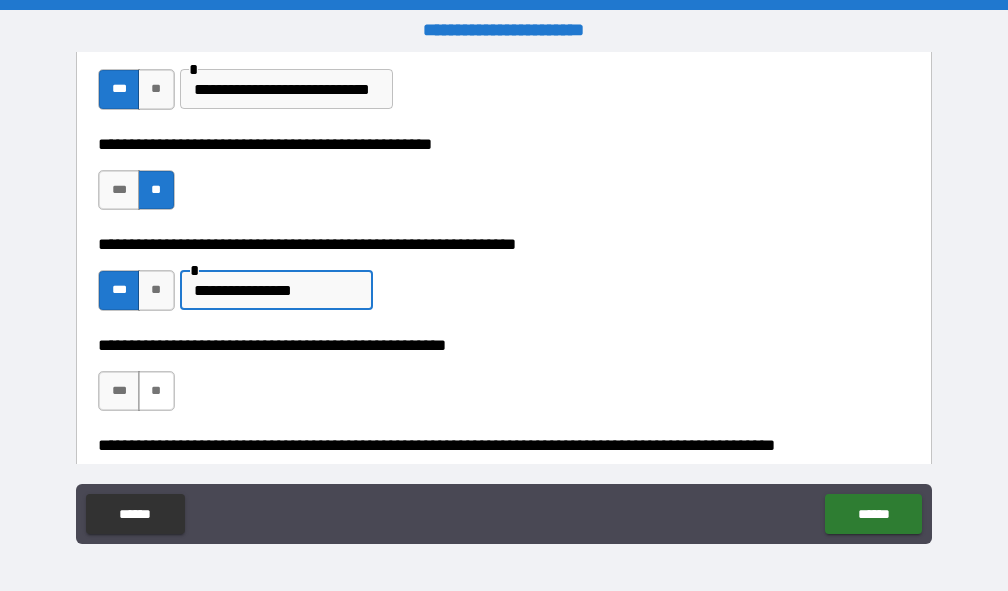 type on "**********" 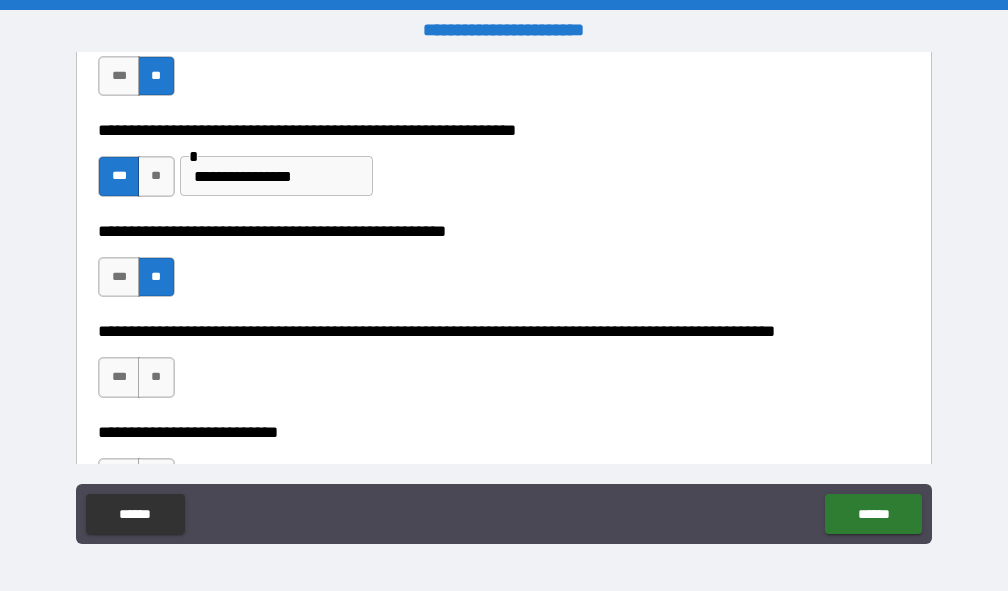 scroll, scrollTop: 800, scrollLeft: 0, axis: vertical 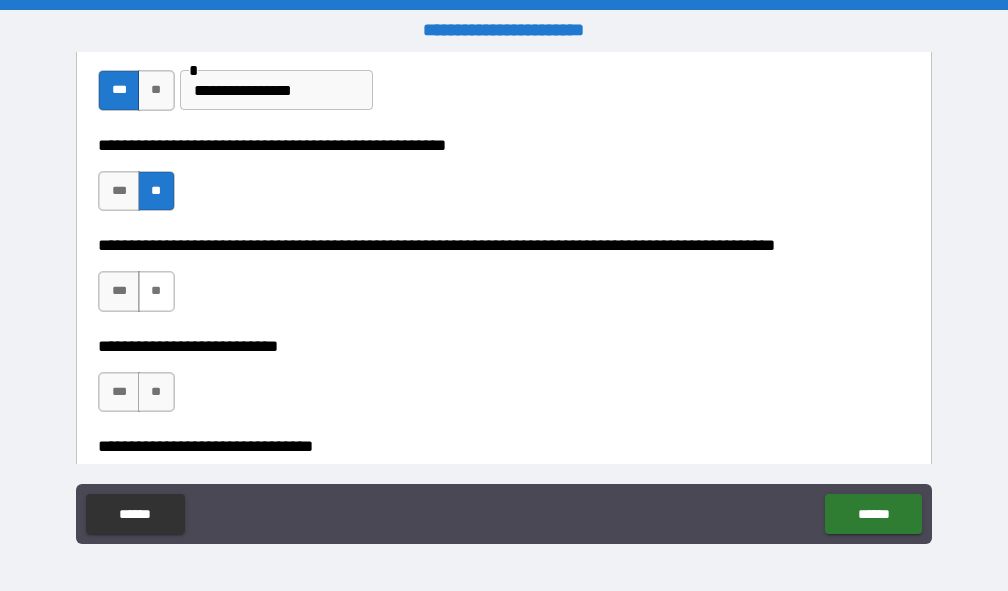 drag, startPoint x: 164, startPoint y: 291, endPoint x: 161, endPoint y: 309, distance: 18.248287 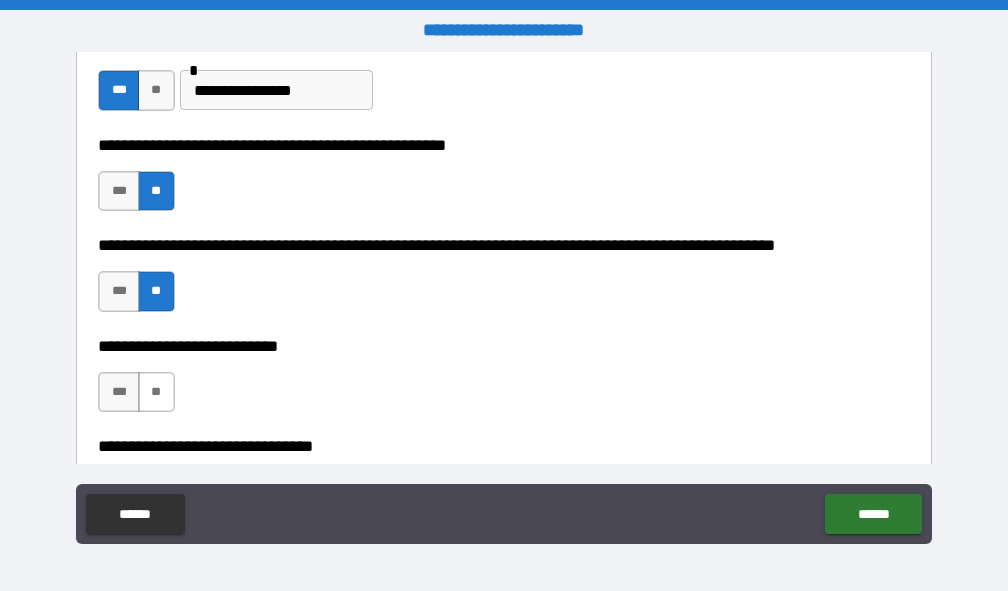 click on "**" at bounding box center [156, 392] 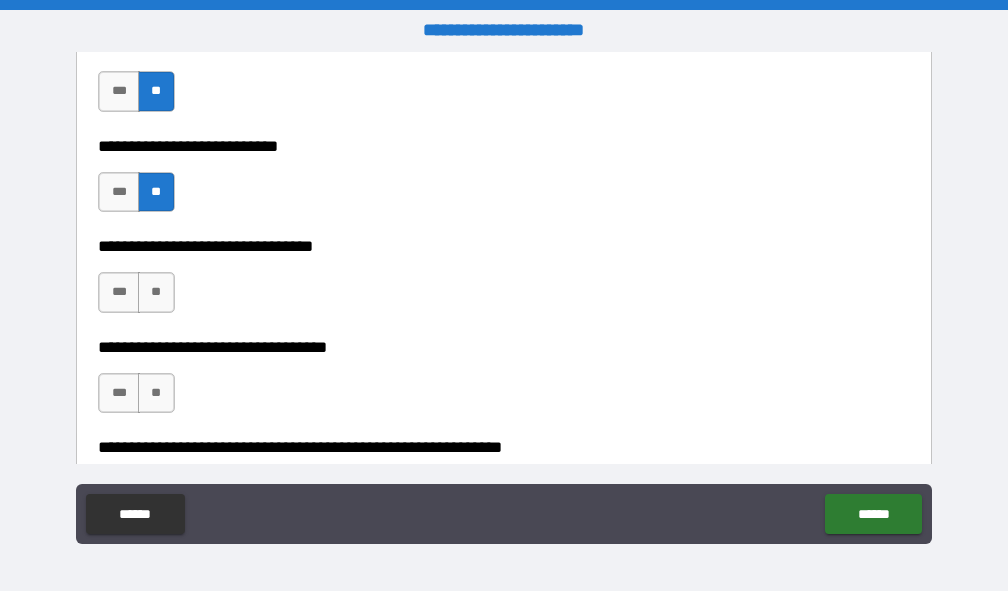 scroll, scrollTop: 1100, scrollLeft: 0, axis: vertical 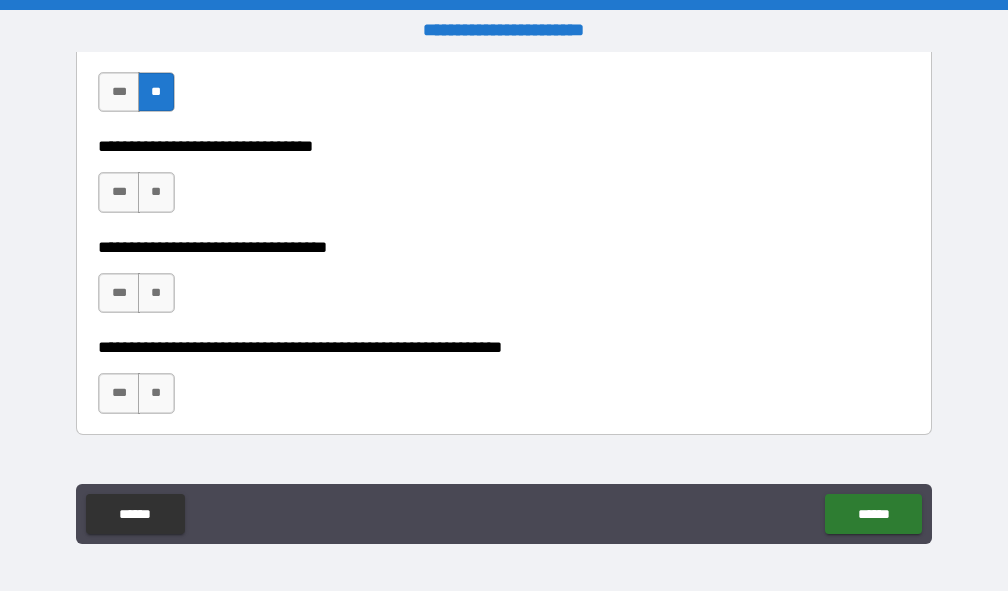 drag, startPoint x: 166, startPoint y: 196, endPoint x: 168, endPoint y: 219, distance: 23.086792 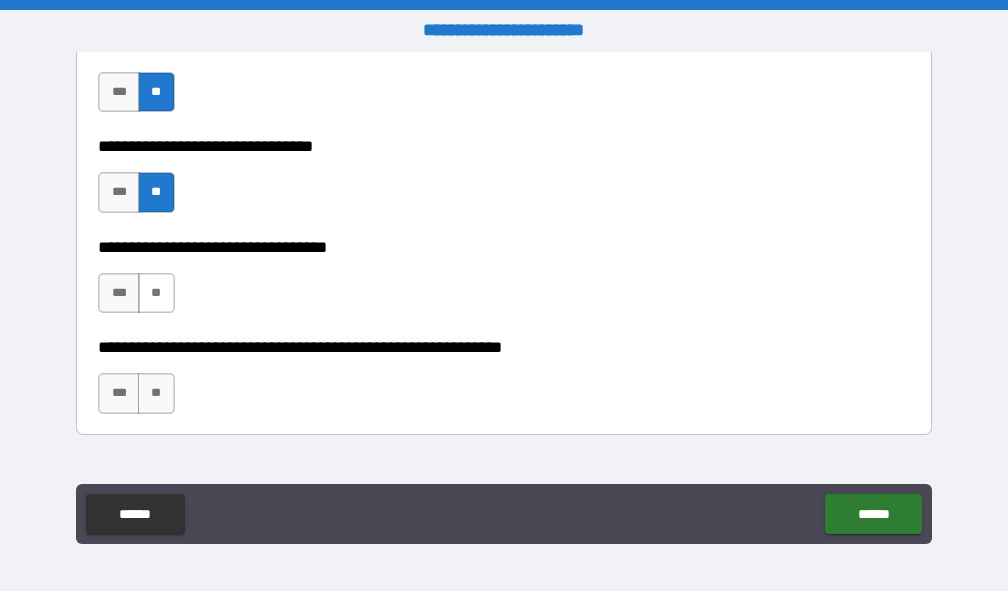 click on "**" at bounding box center [156, 293] 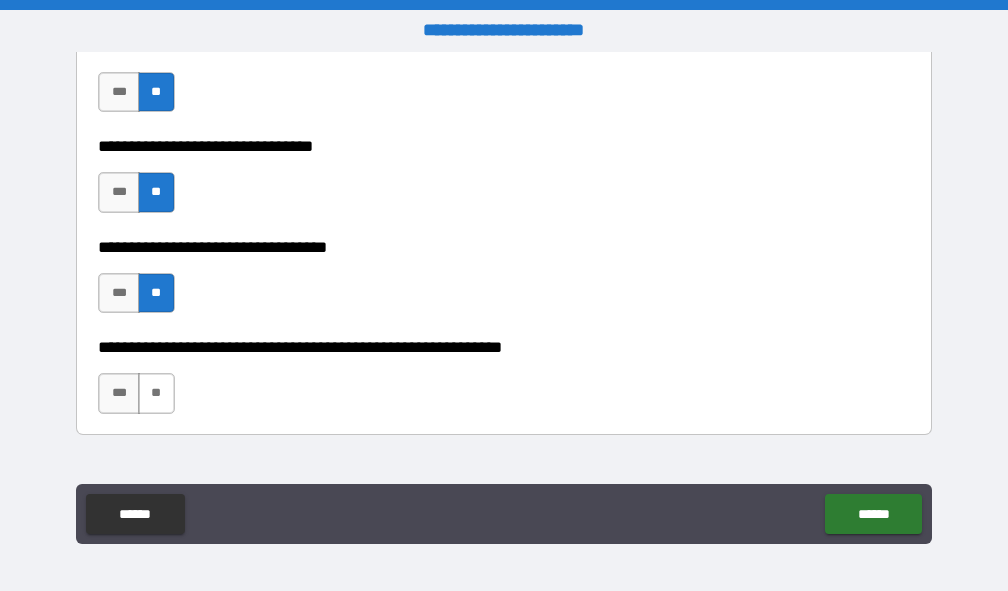 click on "**" at bounding box center (156, 393) 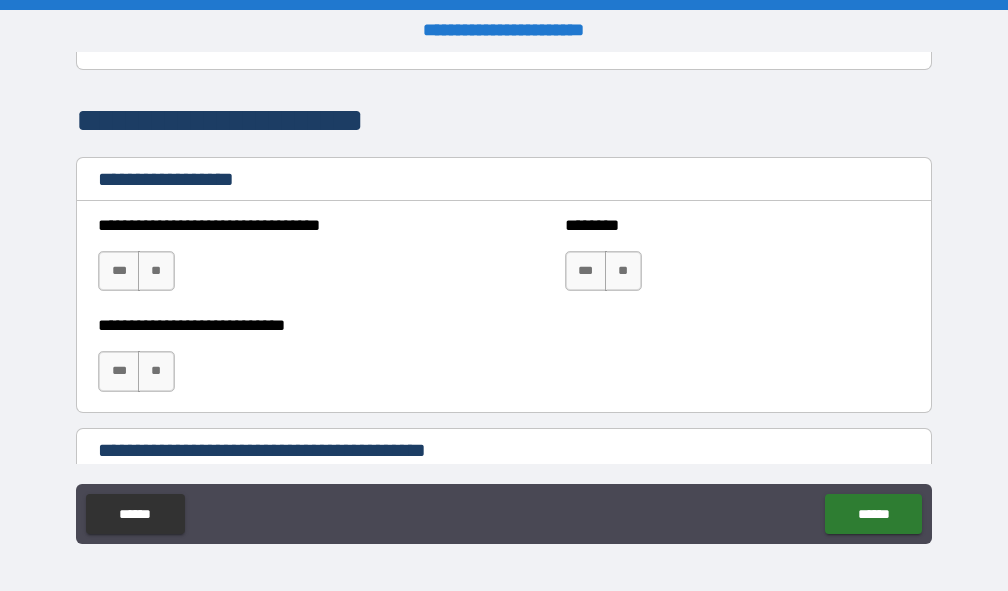 scroll, scrollTop: 1500, scrollLeft: 0, axis: vertical 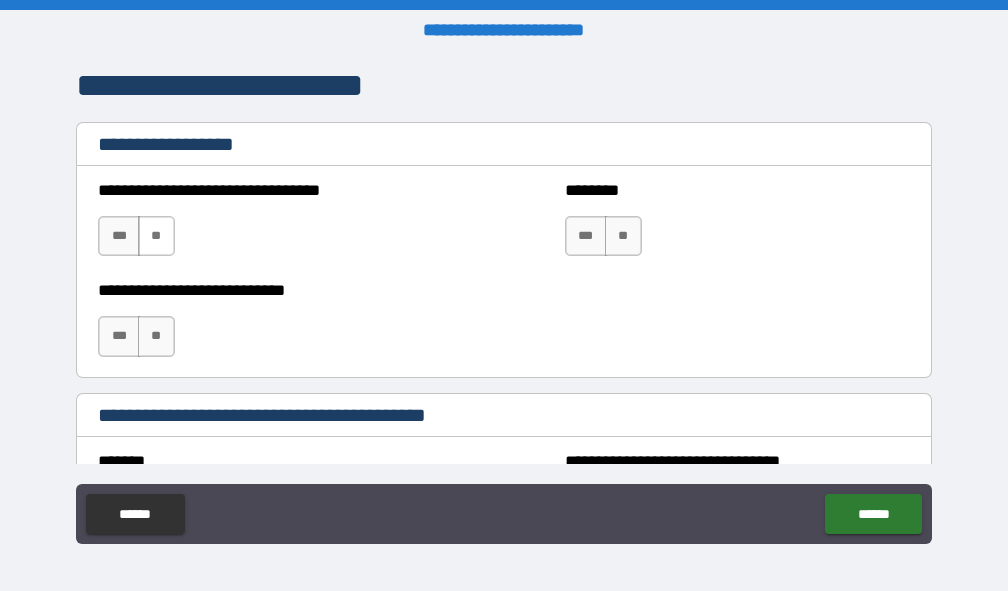 click on "**" at bounding box center (156, 236) 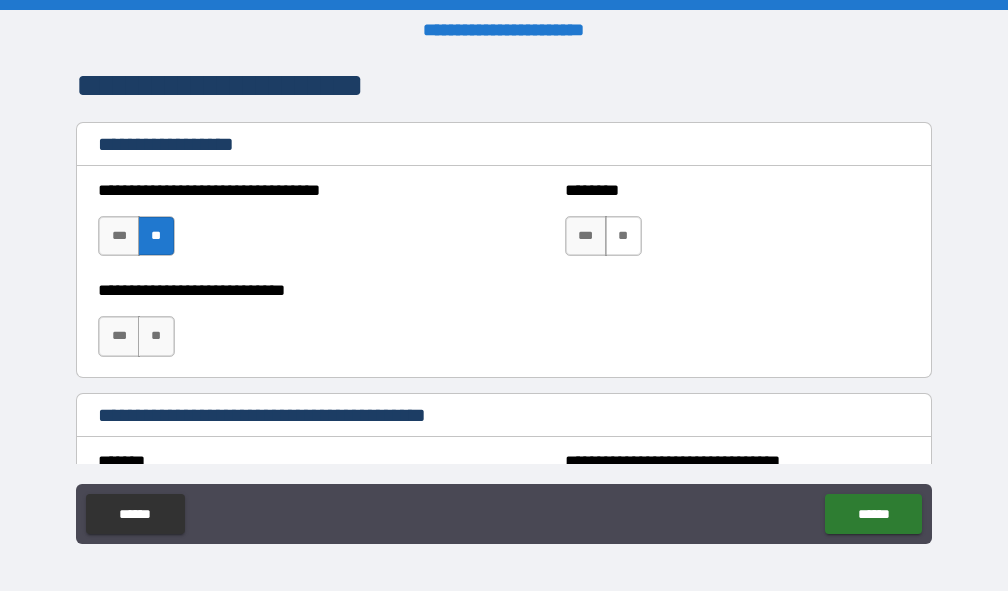 click on "**" at bounding box center (623, 236) 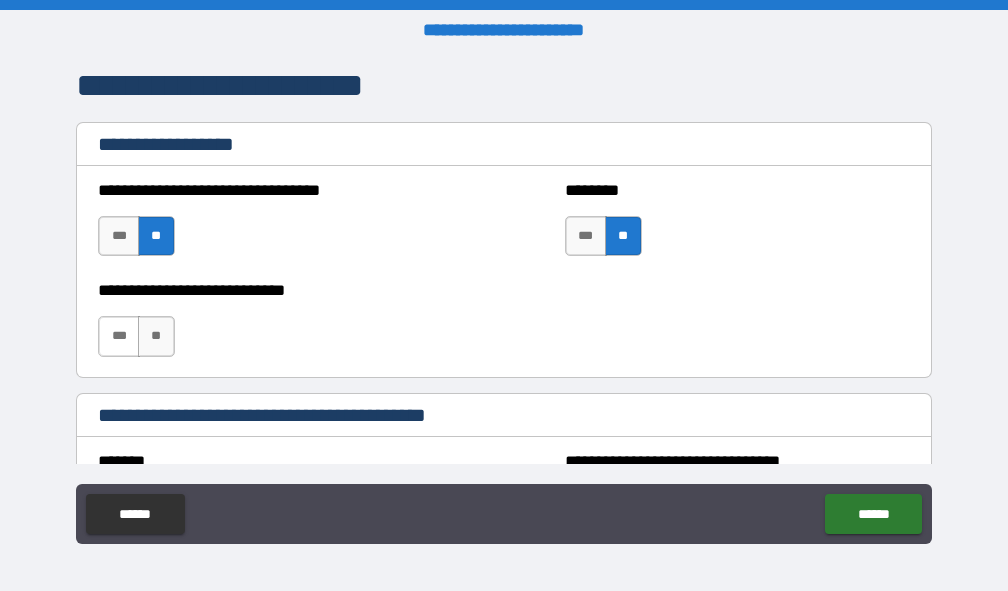 click on "***" at bounding box center (119, 336) 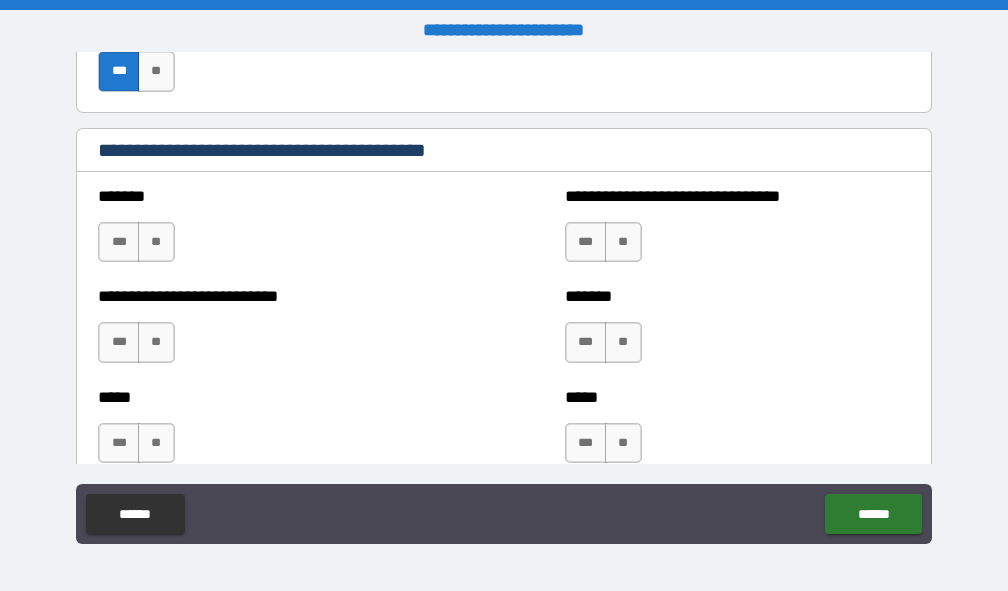 scroll, scrollTop: 1800, scrollLeft: 0, axis: vertical 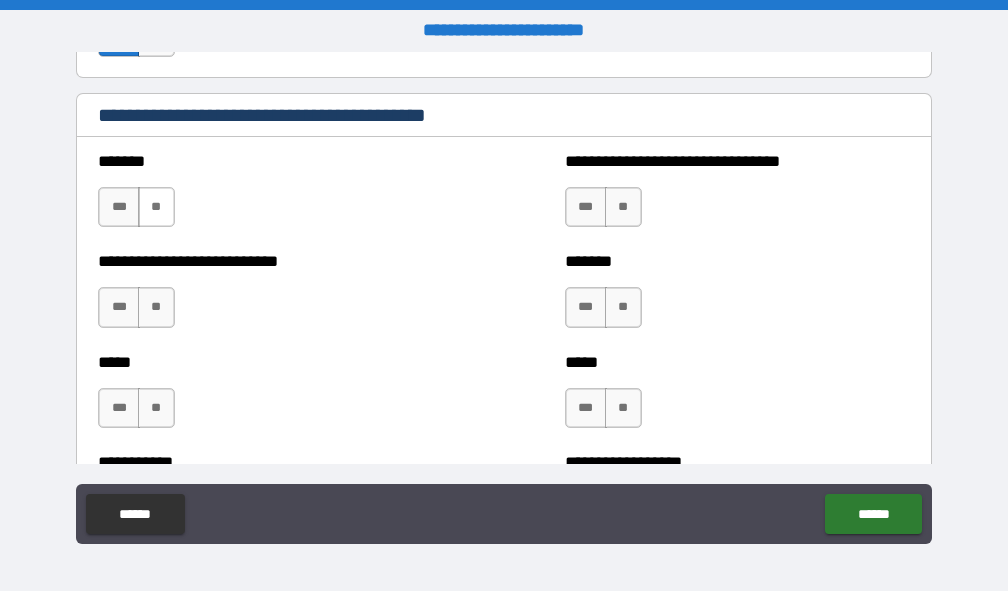 click on "**" at bounding box center [156, 207] 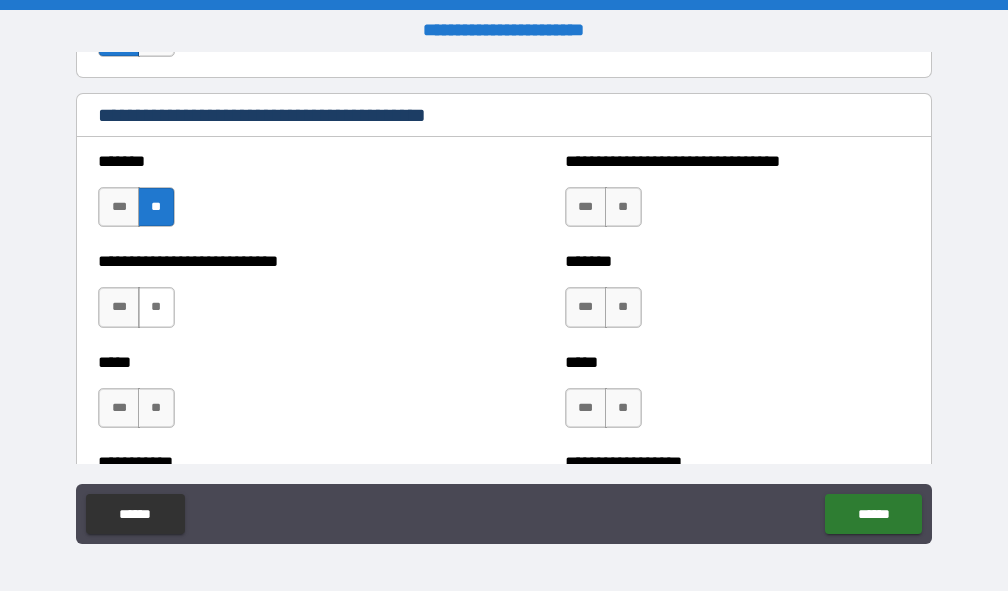 click on "**" at bounding box center [156, 307] 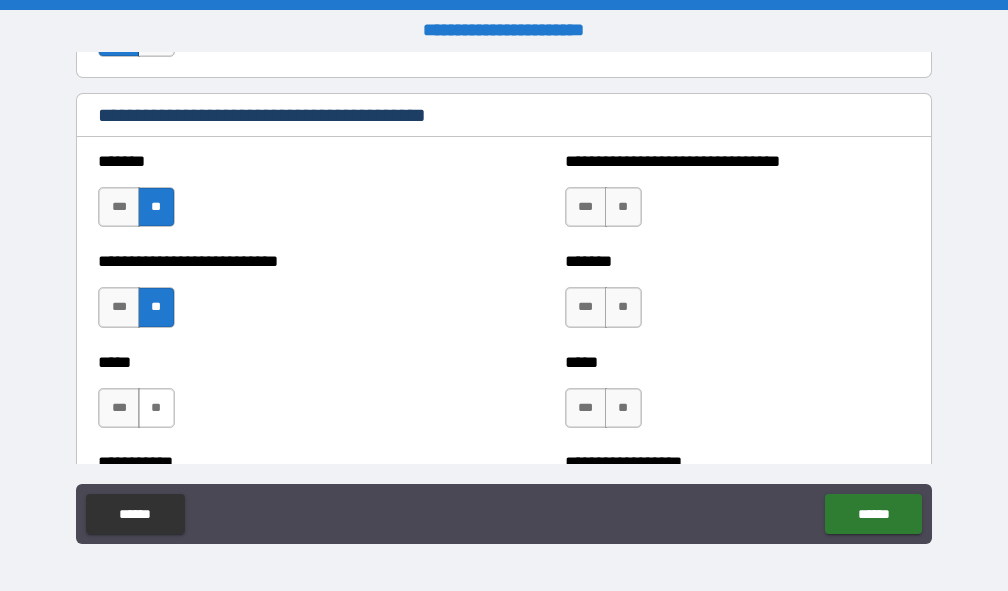 click on "**" at bounding box center (156, 408) 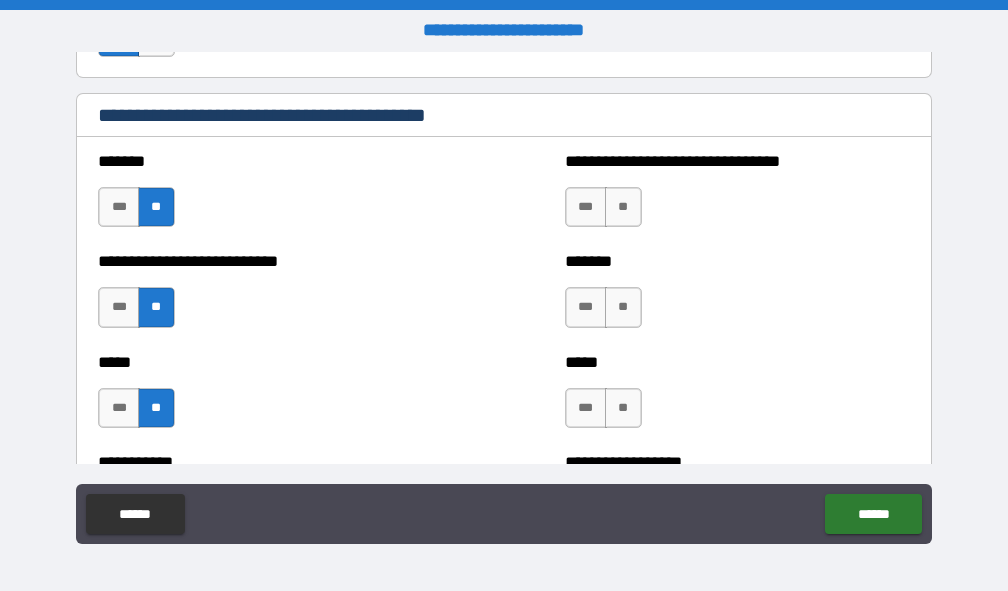 drag, startPoint x: 624, startPoint y: 204, endPoint x: 616, endPoint y: 269, distance: 65.490456 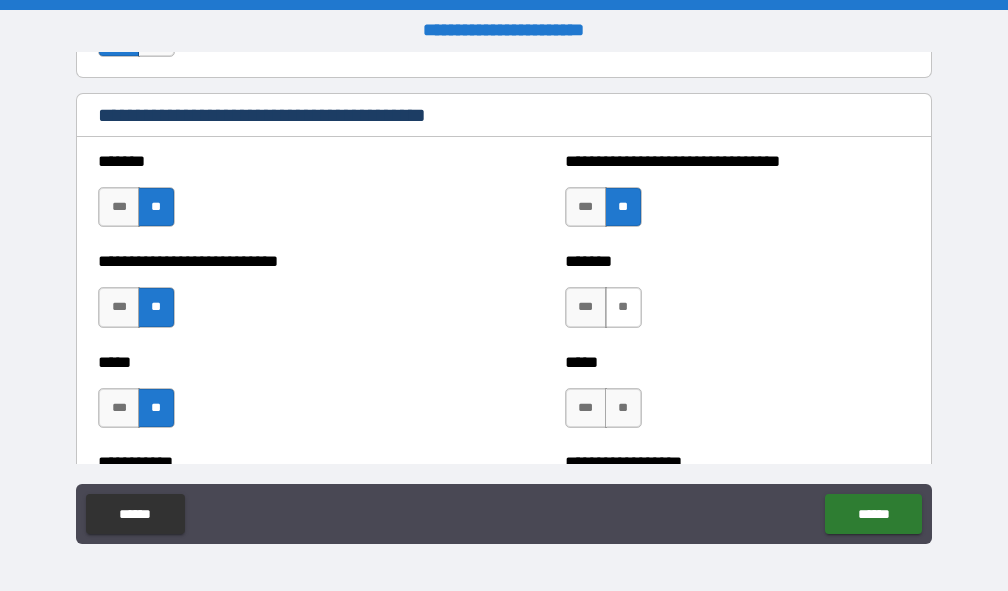click on "**" at bounding box center (623, 307) 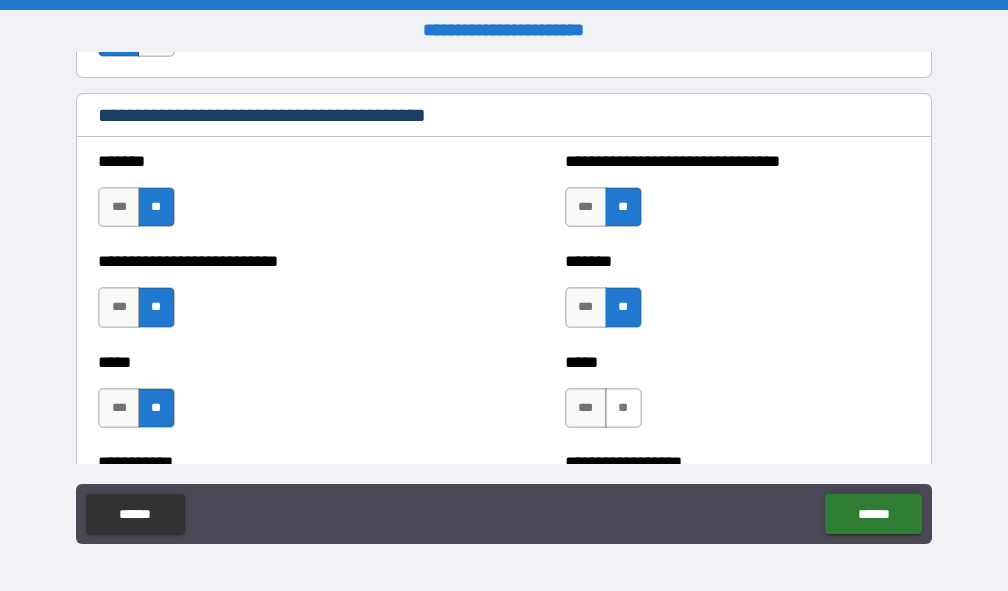 click on "**" at bounding box center [623, 408] 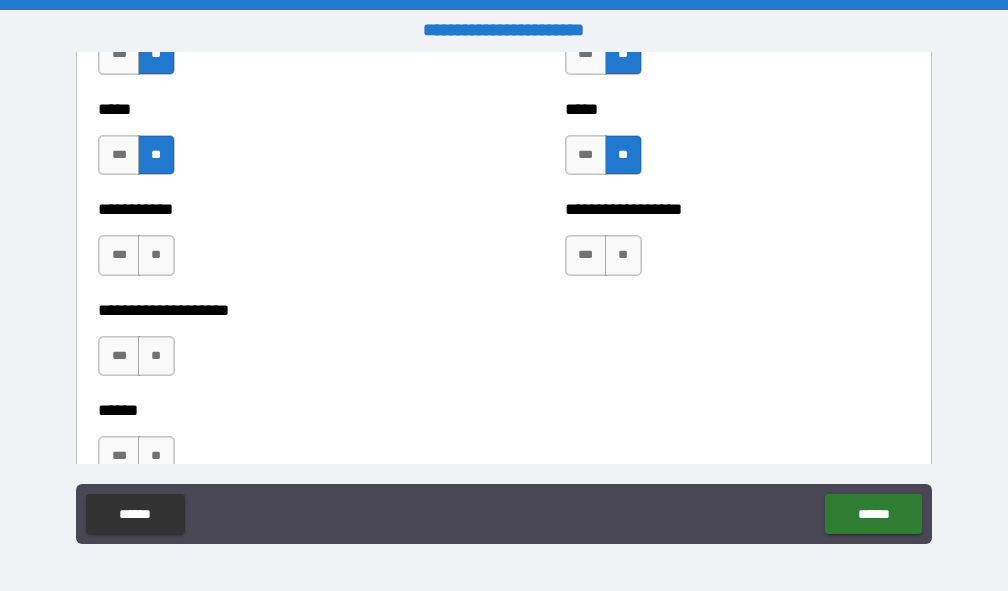 scroll, scrollTop: 2100, scrollLeft: 0, axis: vertical 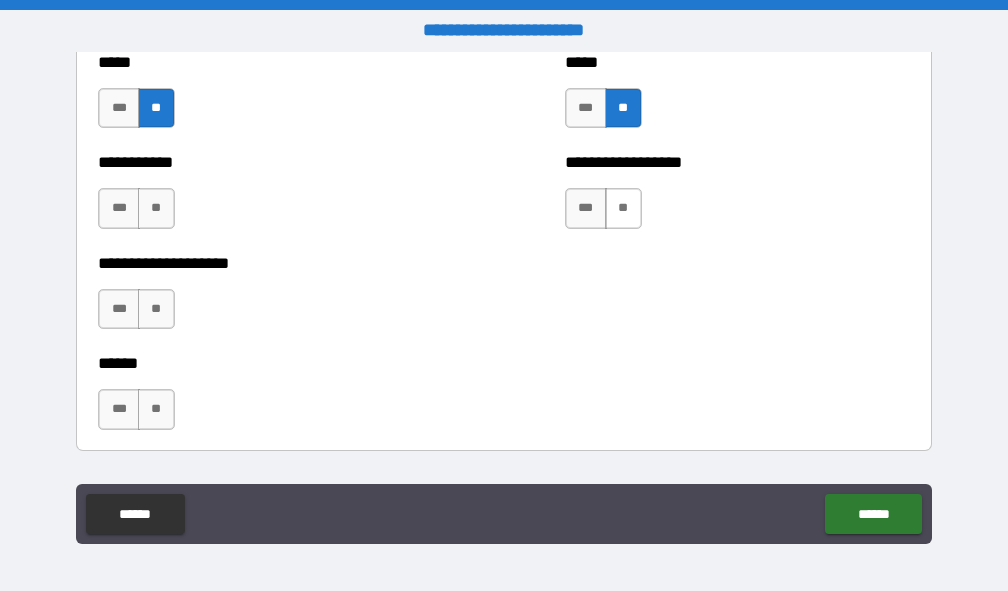 click on "**" at bounding box center [623, 208] 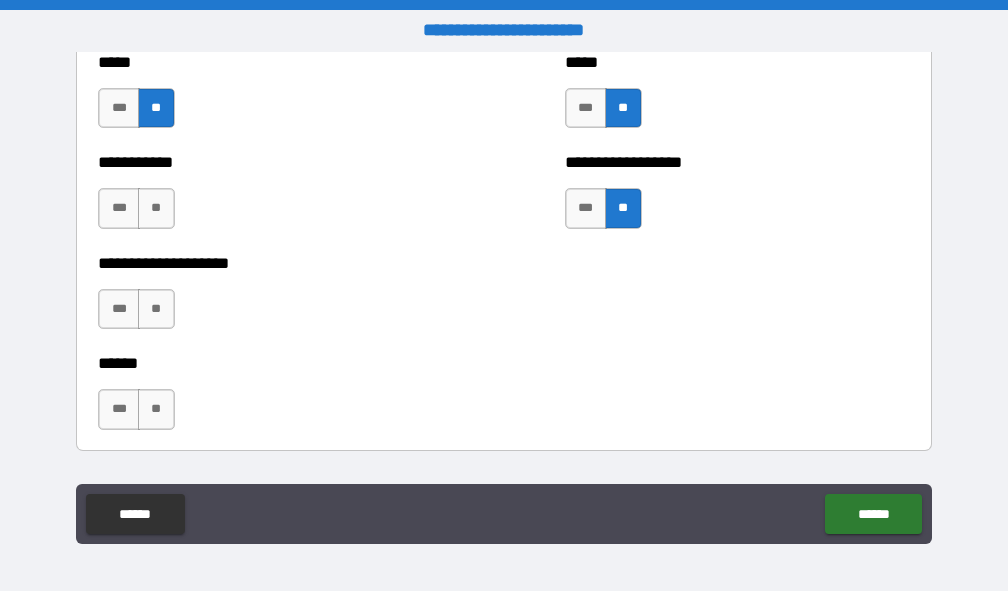 drag, startPoint x: 164, startPoint y: 205, endPoint x: 165, endPoint y: 251, distance: 46.010868 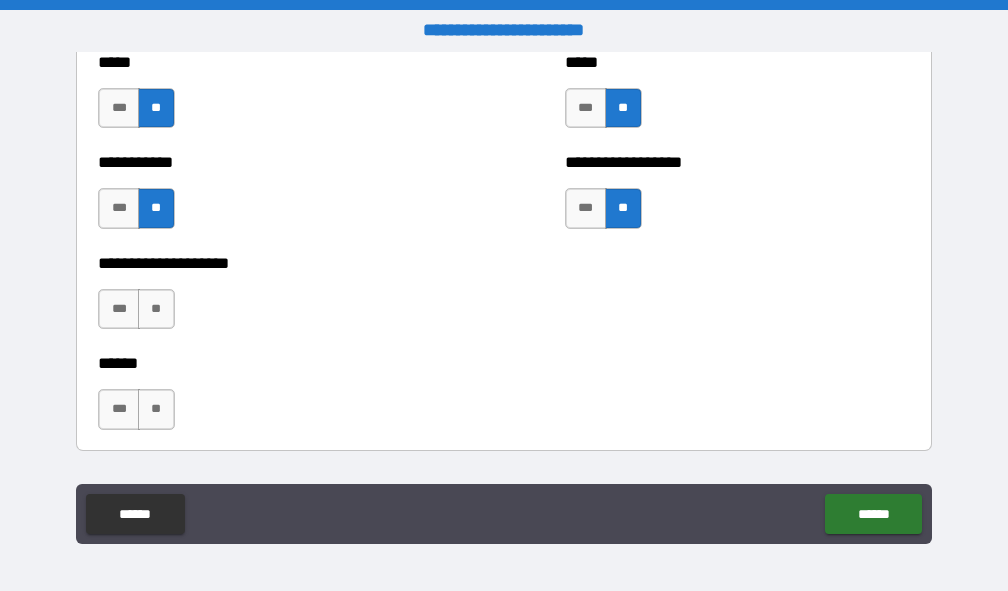 drag, startPoint x: 165, startPoint y: 303, endPoint x: 155, endPoint y: 343, distance: 41.231056 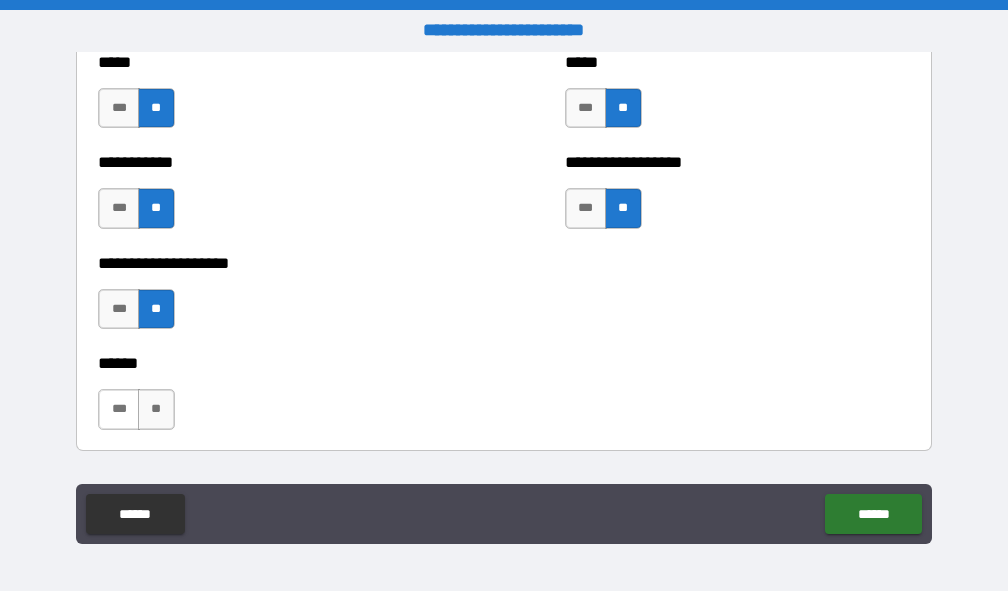 click on "***" at bounding box center [119, 409] 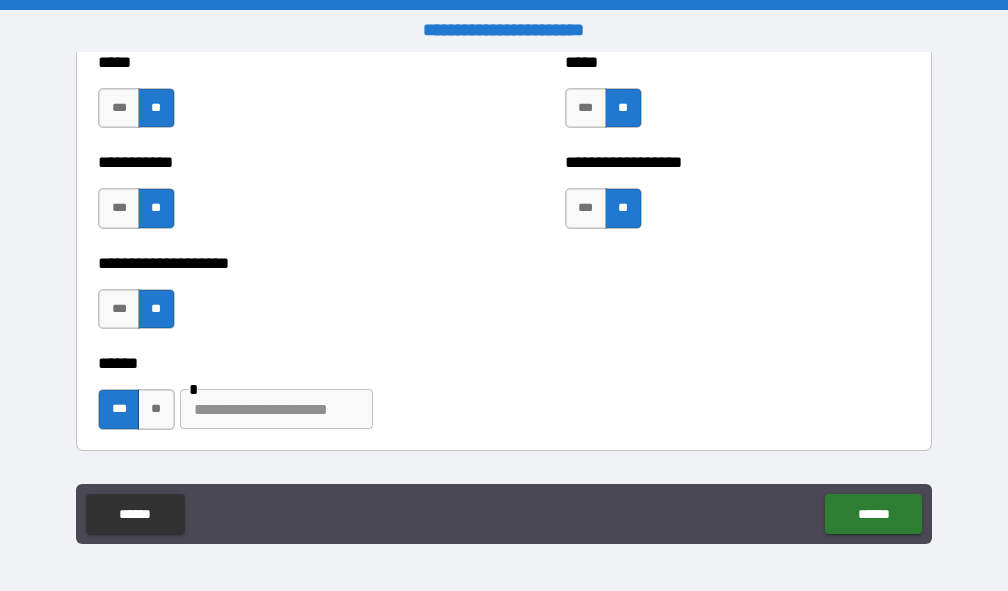 drag, startPoint x: 215, startPoint y: 407, endPoint x: 259, endPoint y: 407, distance: 44 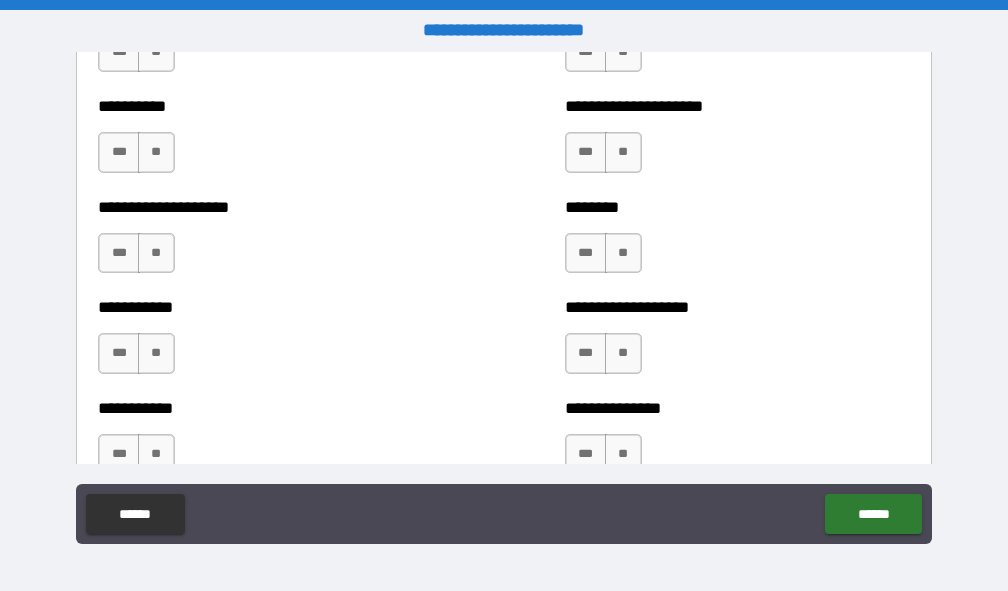 scroll, scrollTop: 2600, scrollLeft: 0, axis: vertical 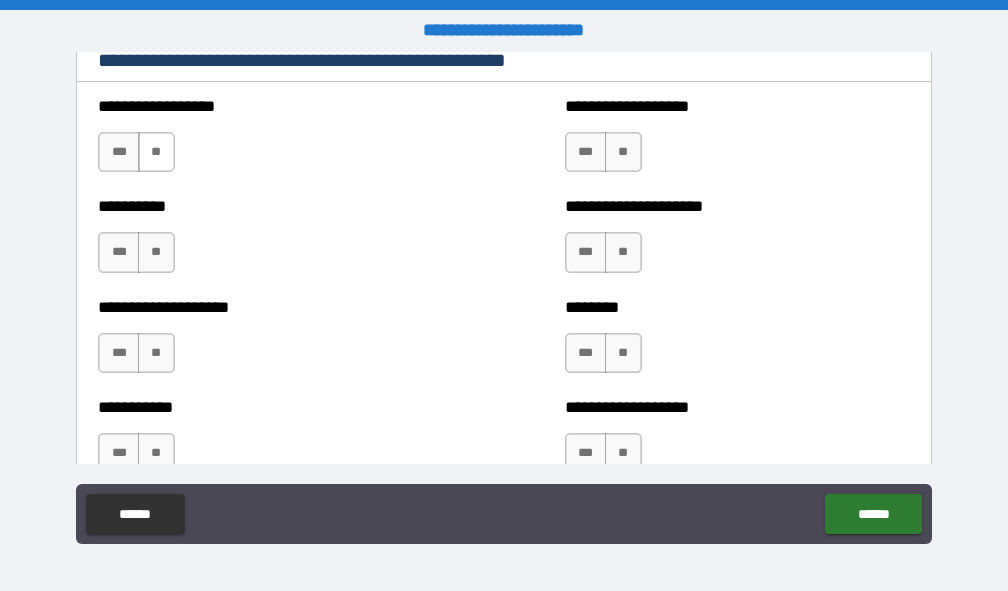 type on "**********" 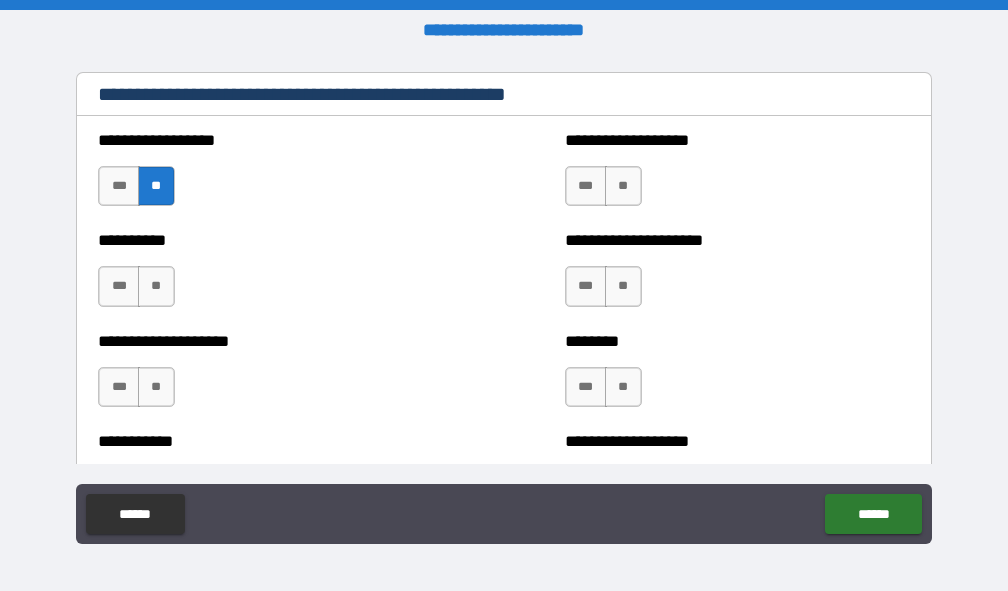 scroll, scrollTop: 2600, scrollLeft: 0, axis: vertical 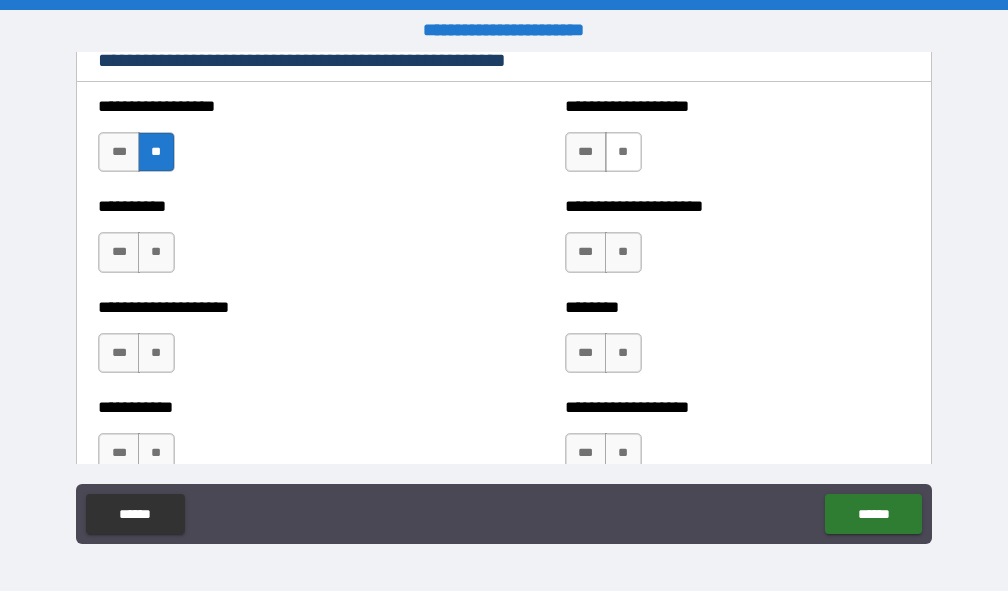 click on "**" at bounding box center [623, 152] 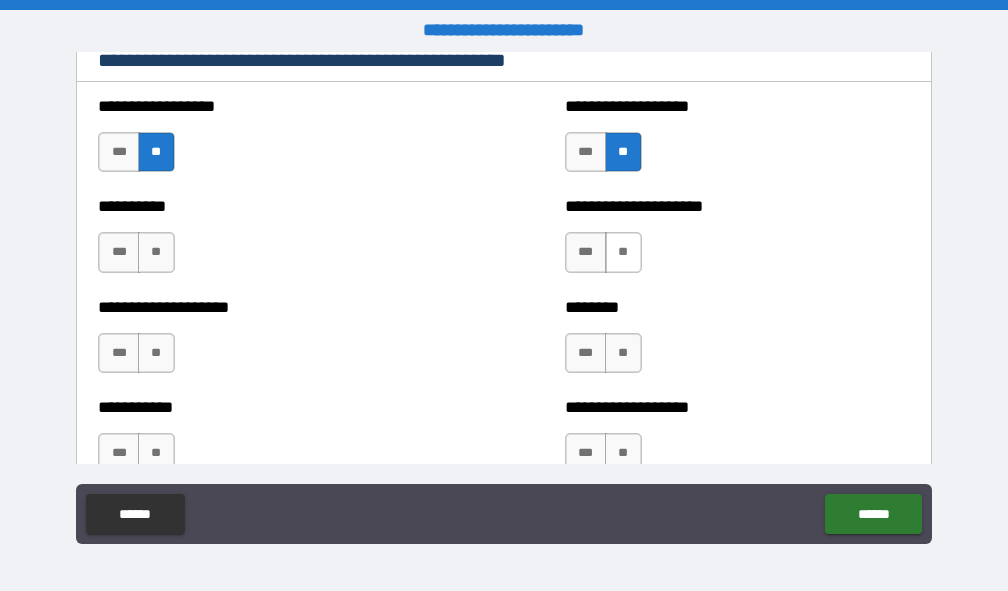 drag, startPoint x: 614, startPoint y: 256, endPoint x: 624, endPoint y: 316, distance: 60.827625 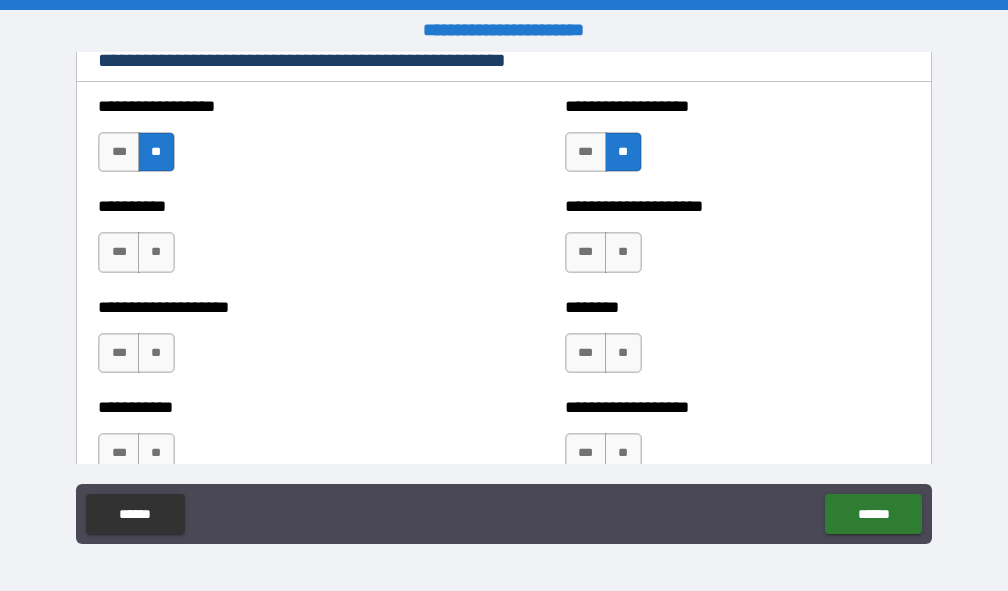 click on "**" at bounding box center [623, 252] 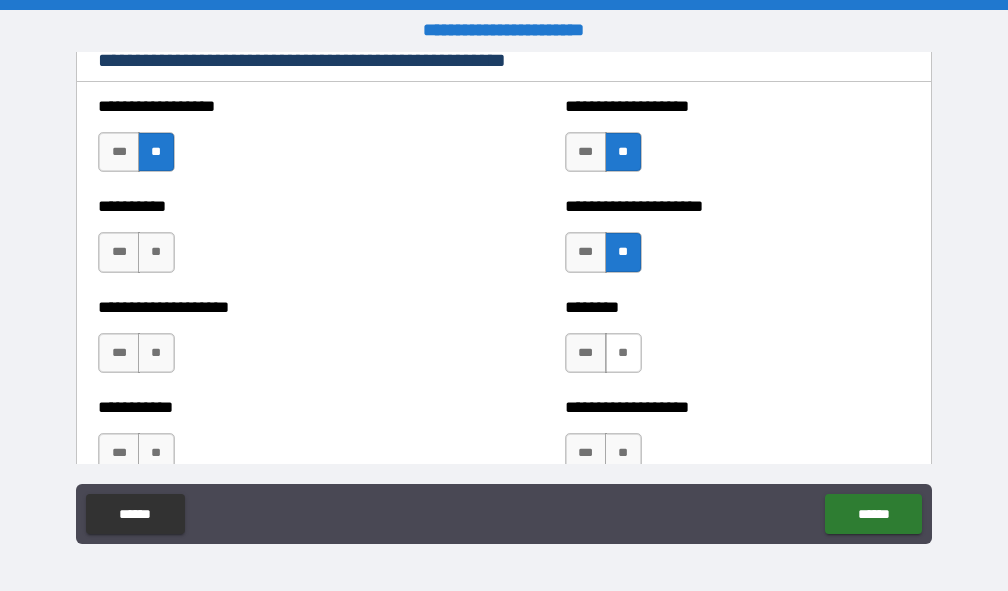 click on "**" at bounding box center [623, 353] 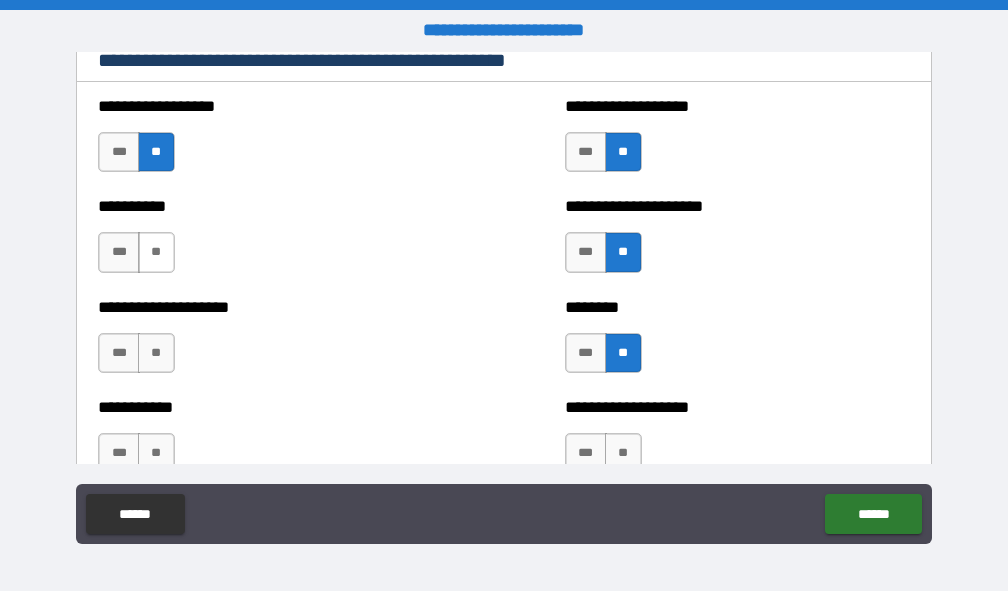 click on "**" at bounding box center [156, 252] 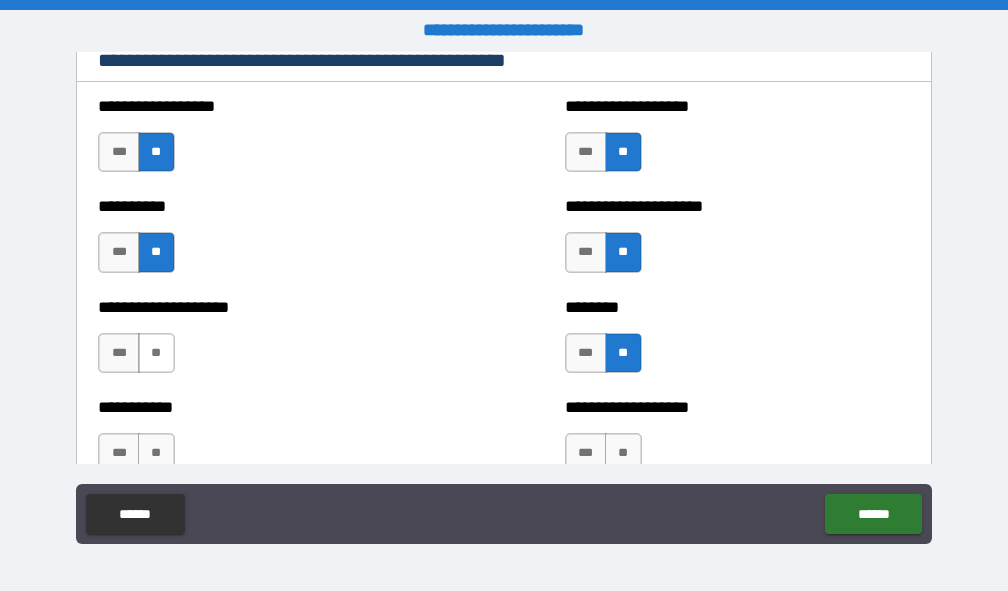 click on "**" at bounding box center [156, 353] 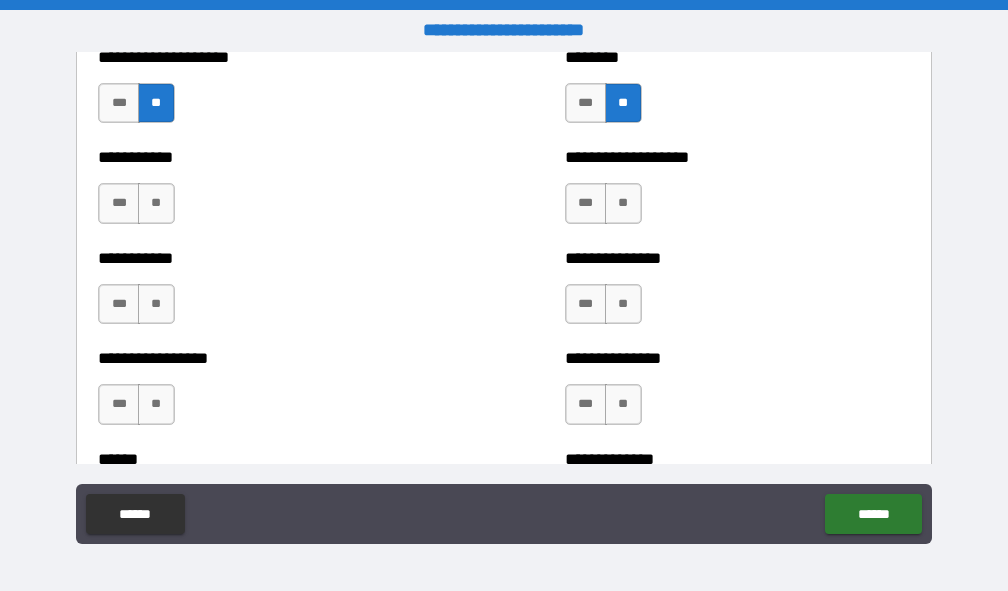 scroll, scrollTop: 2900, scrollLeft: 0, axis: vertical 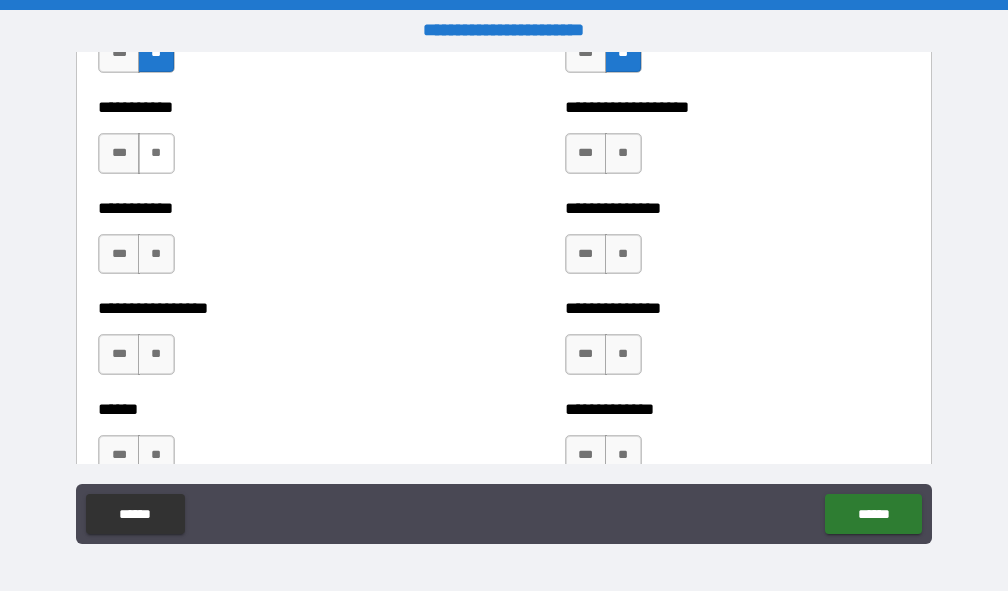 drag, startPoint x: 170, startPoint y: 154, endPoint x: 170, endPoint y: 179, distance: 25 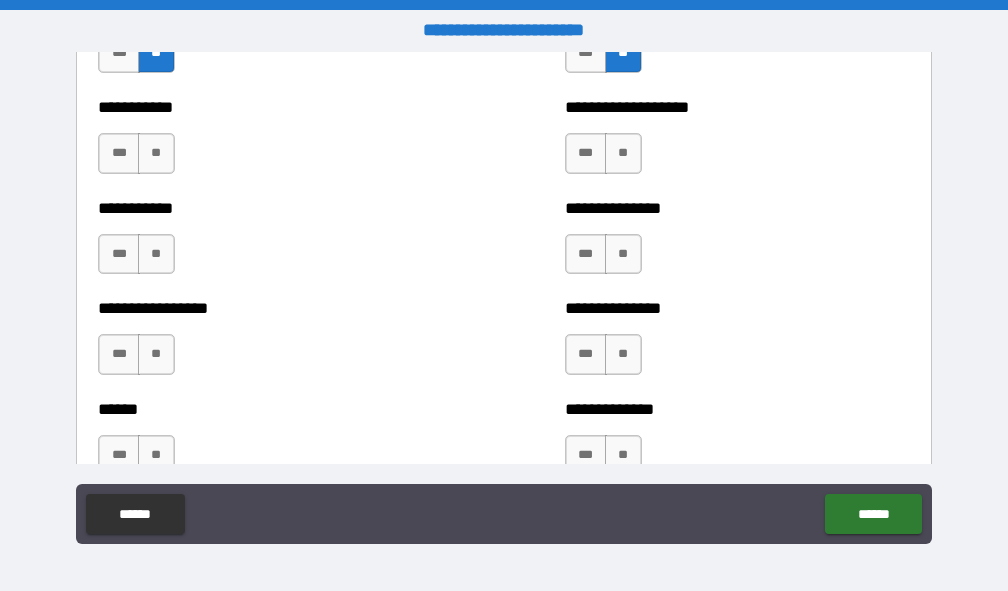 click on "**" at bounding box center [156, 153] 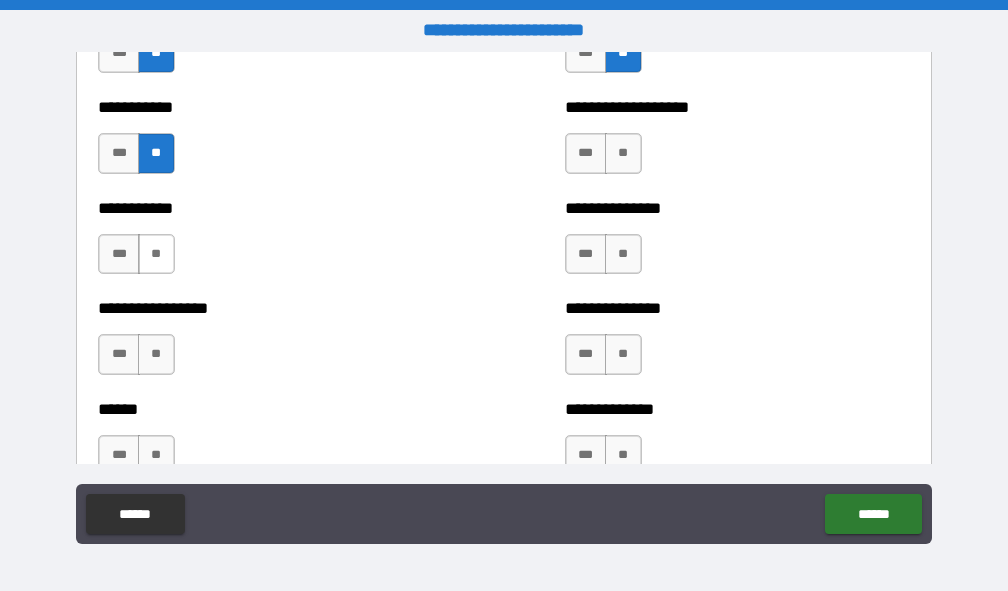 click on "**" at bounding box center (156, 254) 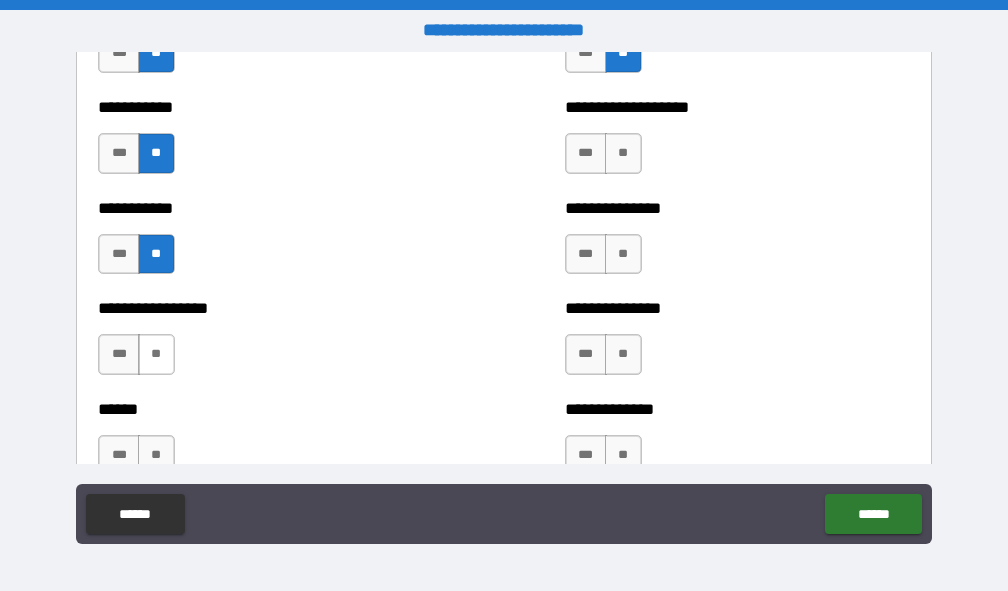 click on "**" at bounding box center [156, 354] 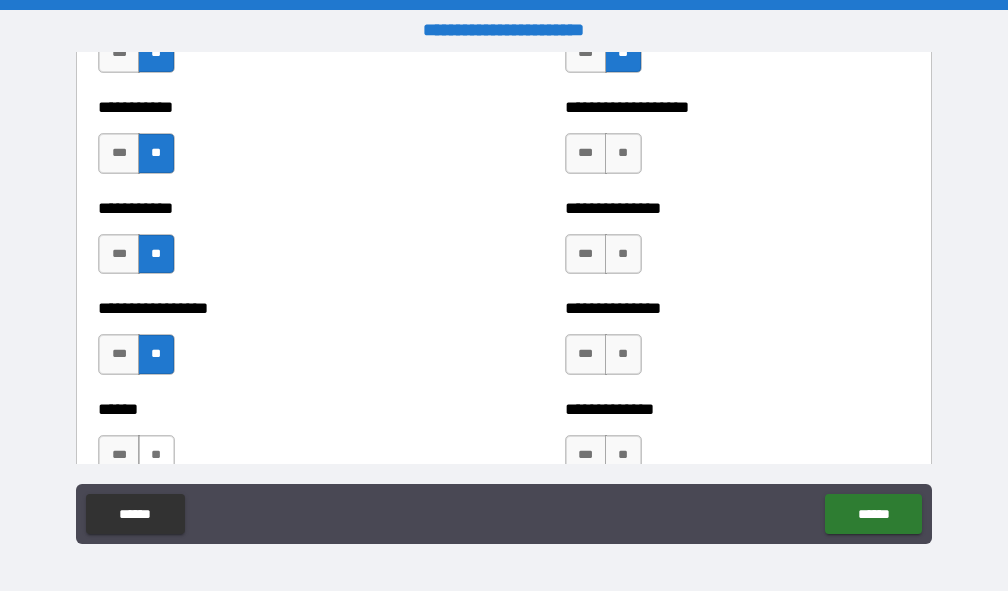 click on "**" at bounding box center (156, 455) 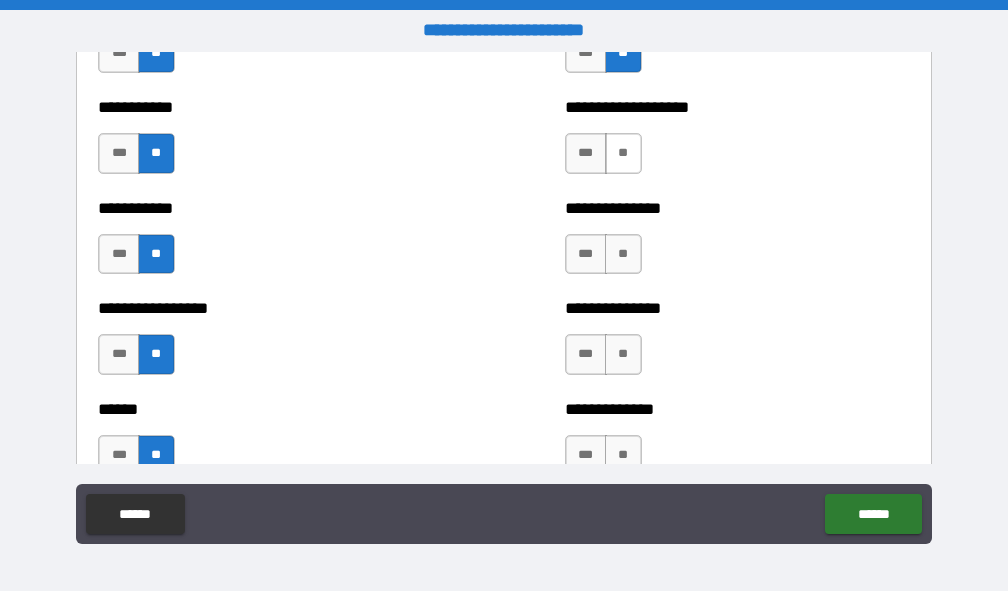 click on "**" at bounding box center [623, 153] 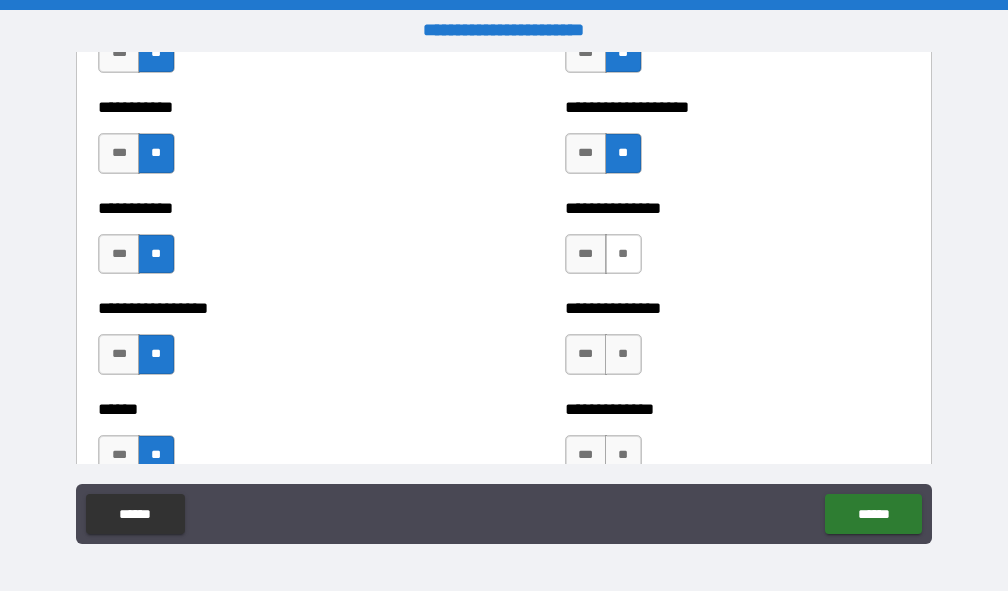 click on "**" at bounding box center (623, 254) 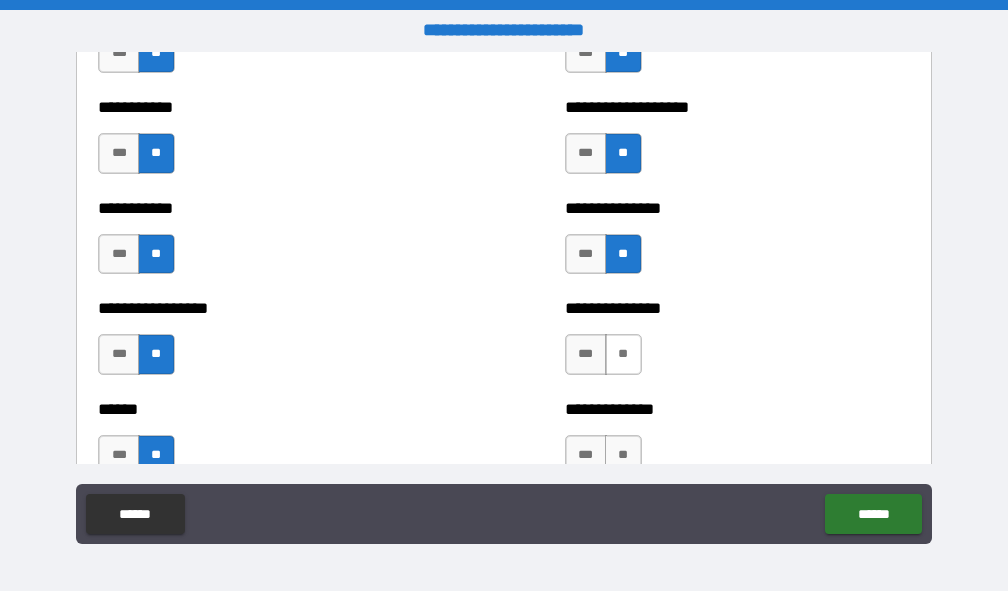 click on "**" at bounding box center (623, 354) 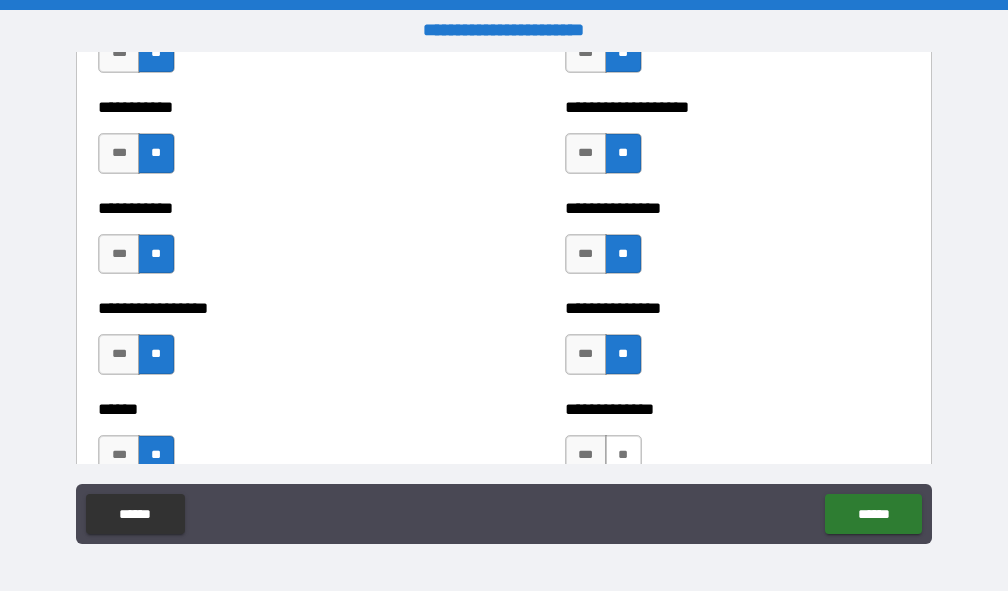 click on "**" at bounding box center [623, 455] 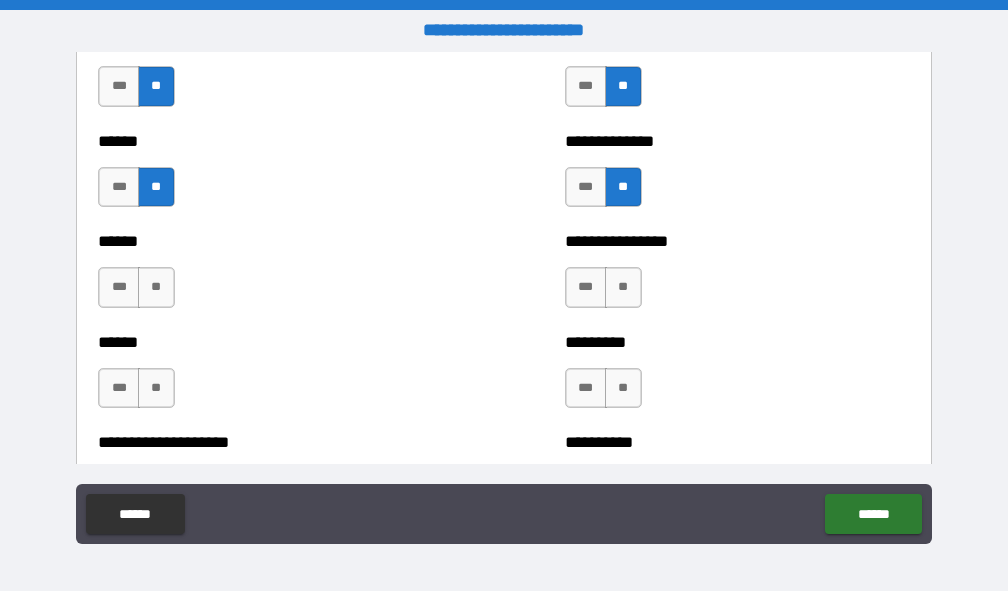 scroll, scrollTop: 3300, scrollLeft: 0, axis: vertical 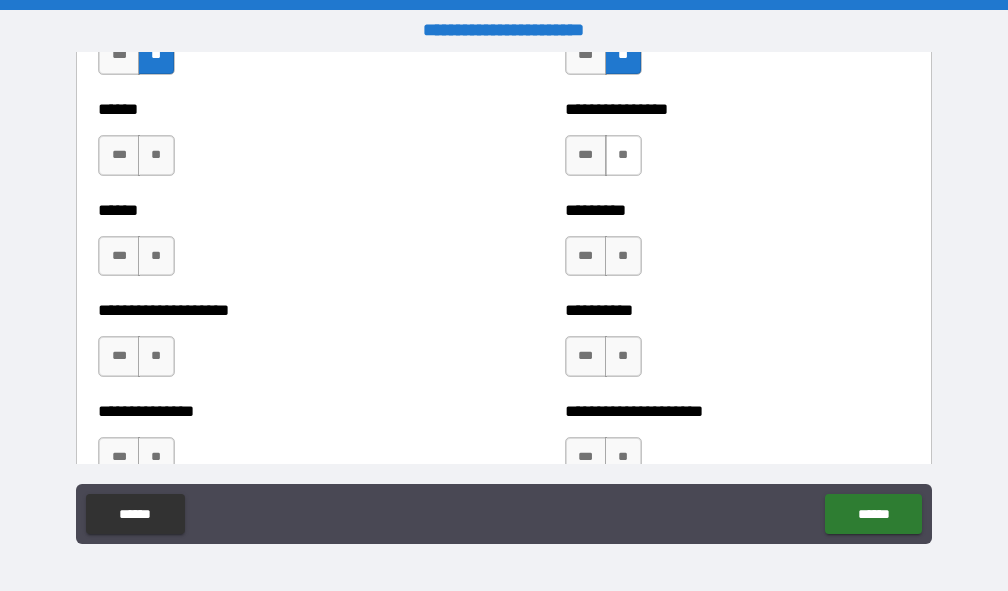 click on "**" at bounding box center (623, 155) 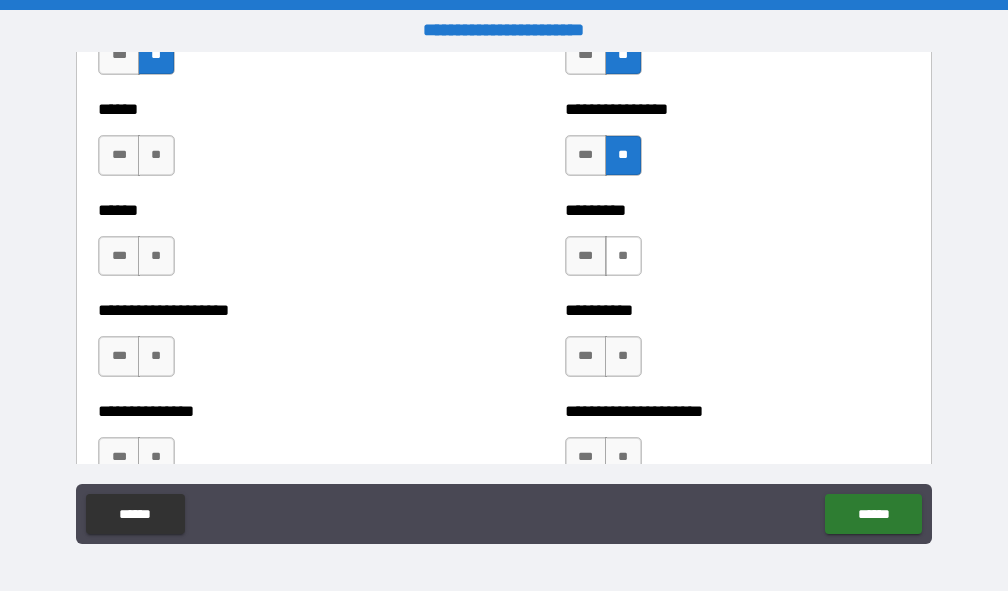 click on "**" at bounding box center (623, 256) 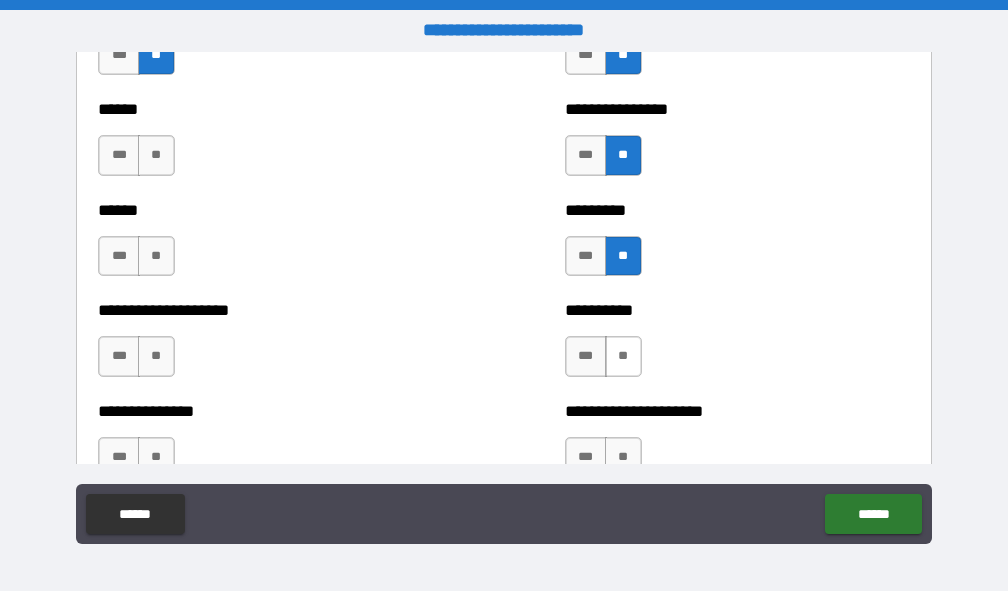 click on "**" at bounding box center [623, 356] 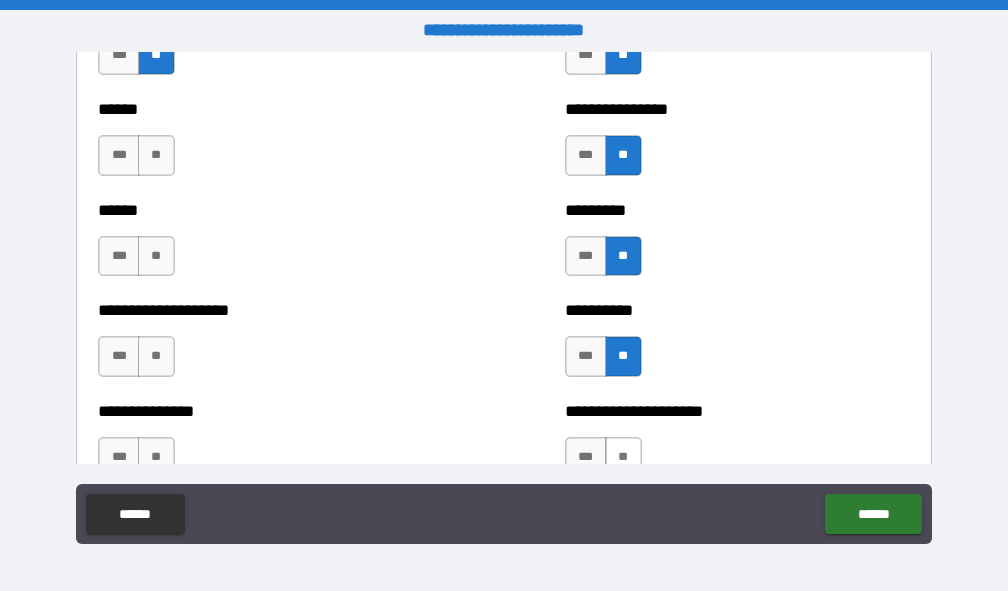 drag, startPoint x: 622, startPoint y: 452, endPoint x: 612, endPoint y: 448, distance: 10.770329 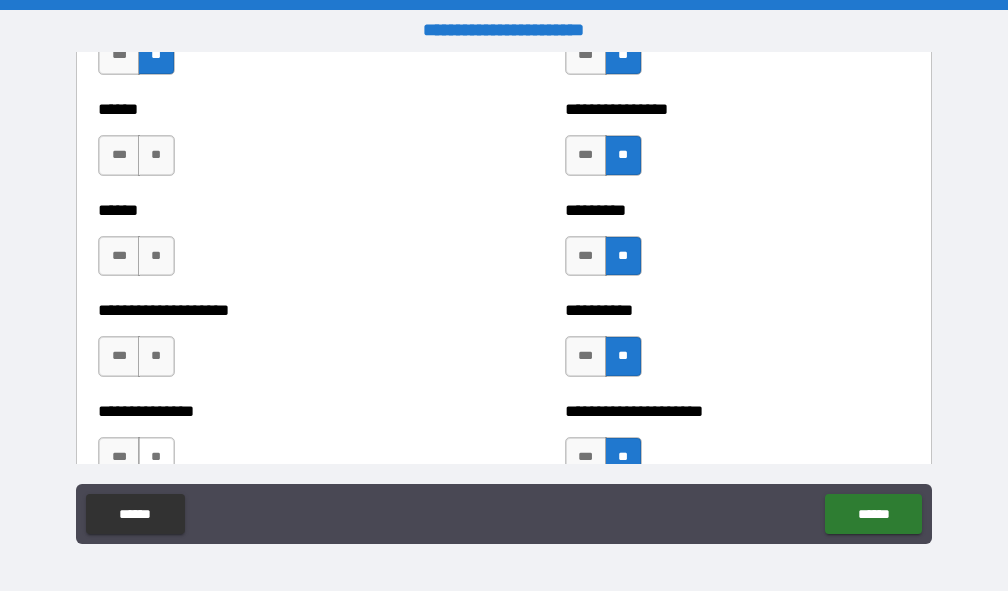 click on "**" at bounding box center (156, 457) 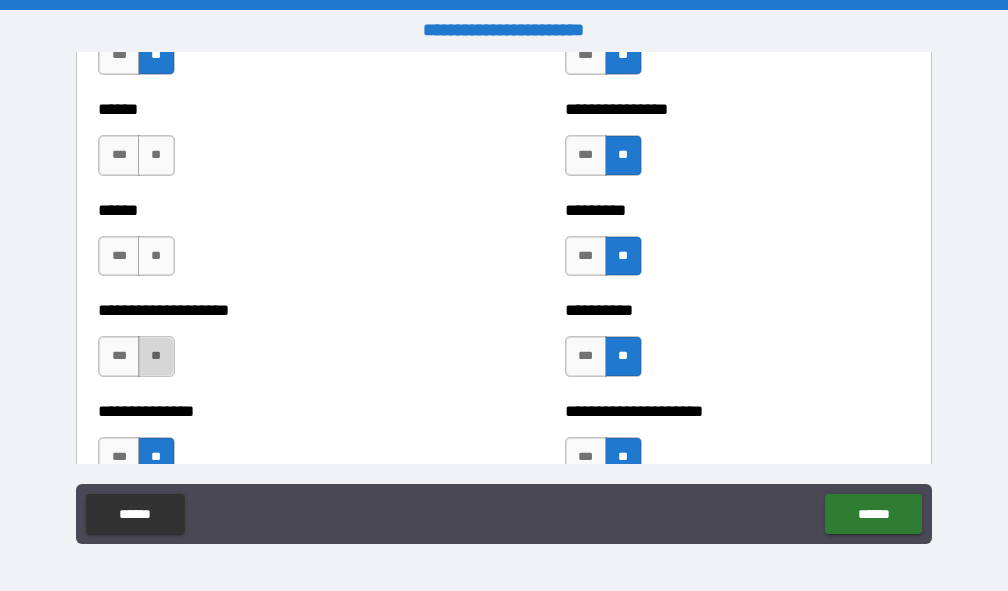 click on "**" at bounding box center (156, 356) 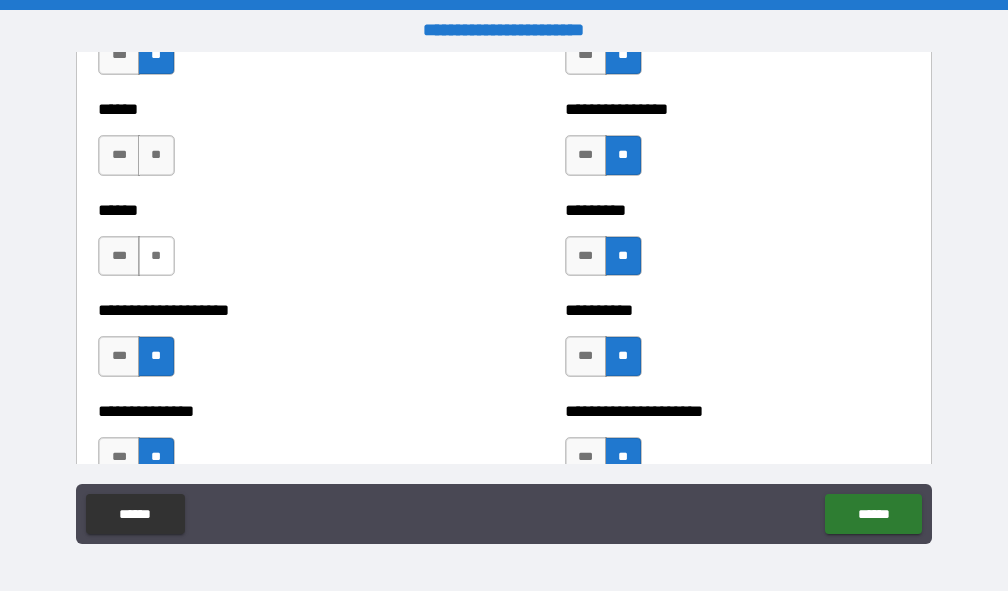 click on "**" at bounding box center (156, 256) 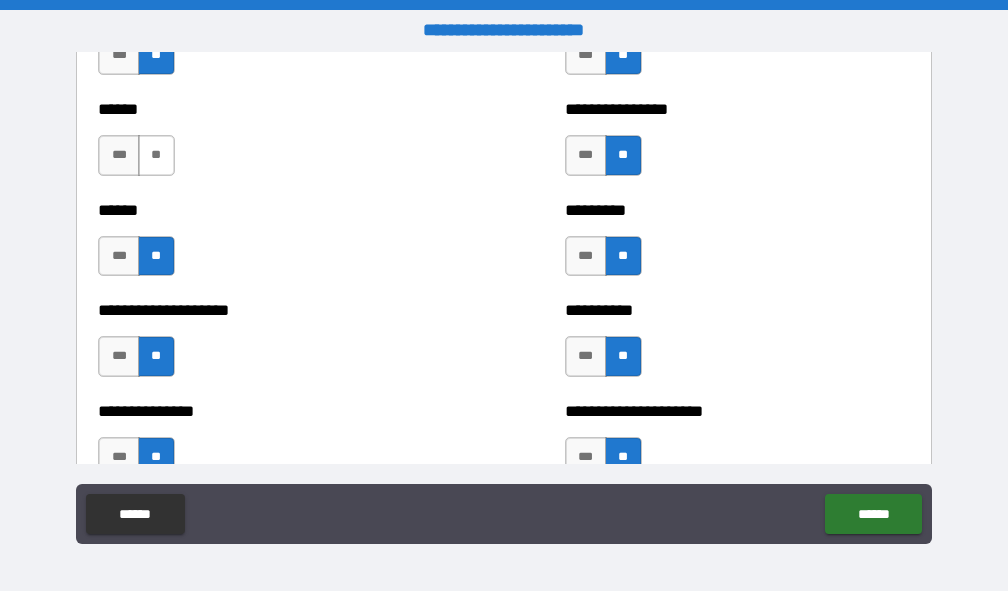 click on "**" at bounding box center [156, 155] 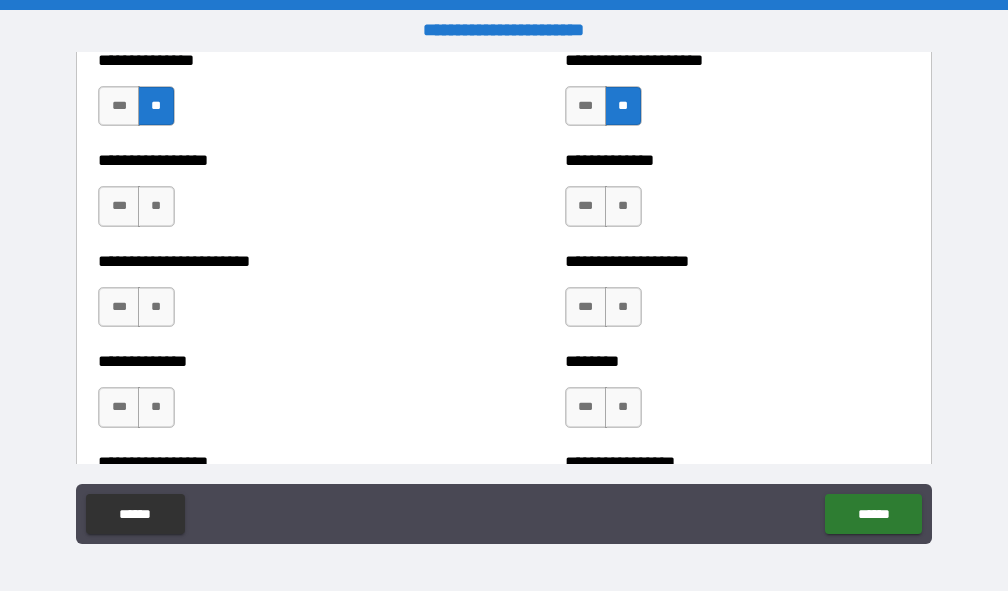 scroll, scrollTop: 3700, scrollLeft: 0, axis: vertical 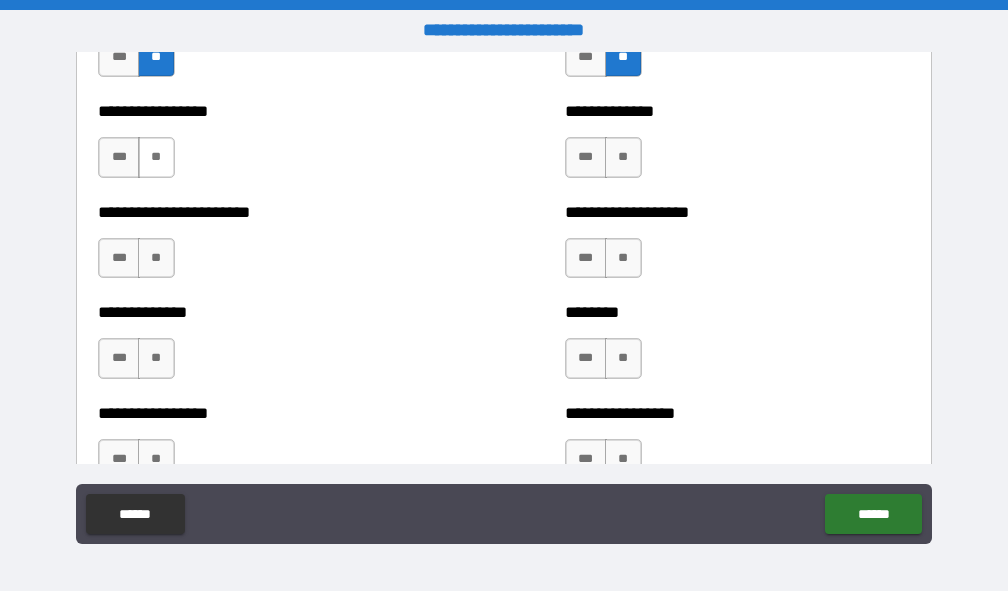 click on "**" at bounding box center (156, 157) 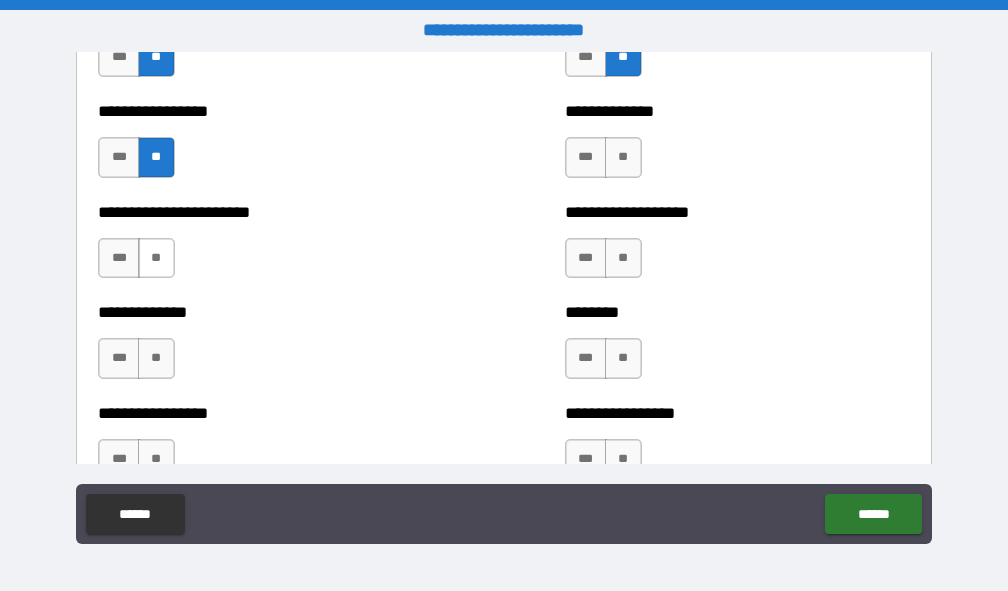 drag, startPoint x: 153, startPoint y: 256, endPoint x: 183, endPoint y: 286, distance: 42.426407 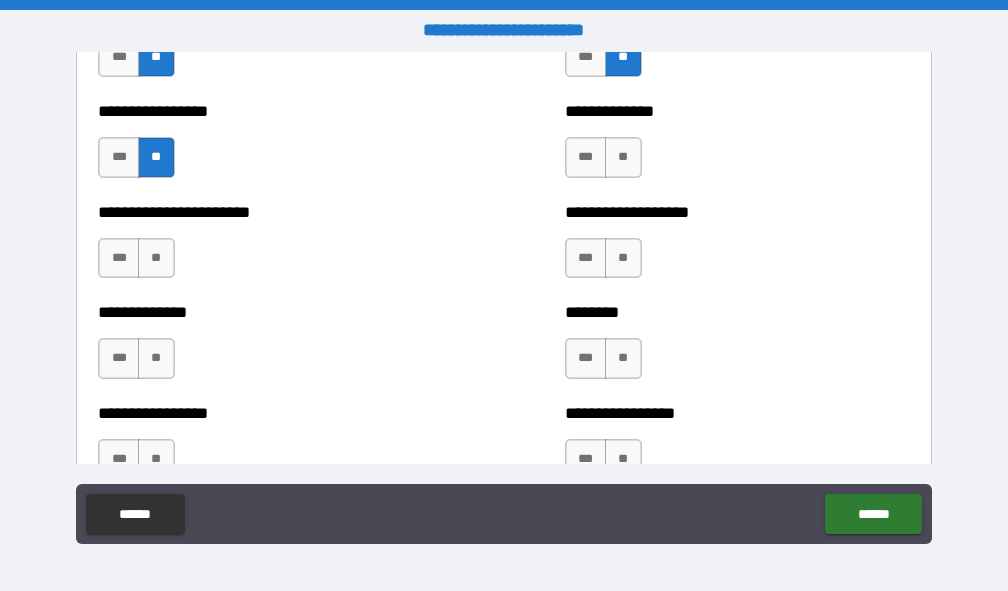 click on "**" at bounding box center [156, 258] 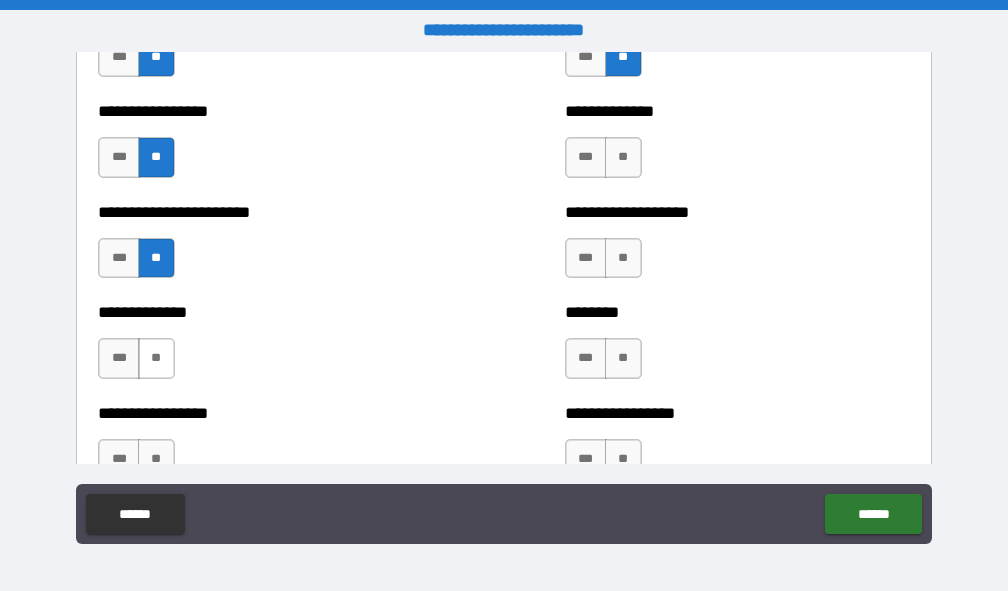 click on "**" at bounding box center (156, 358) 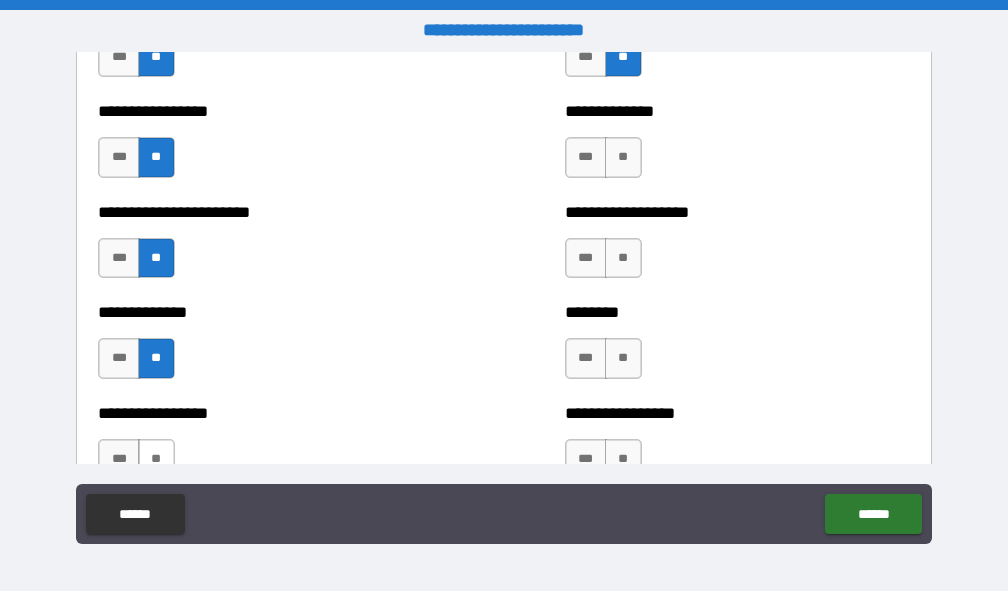 click on "**" at bounding box center [156, 459] 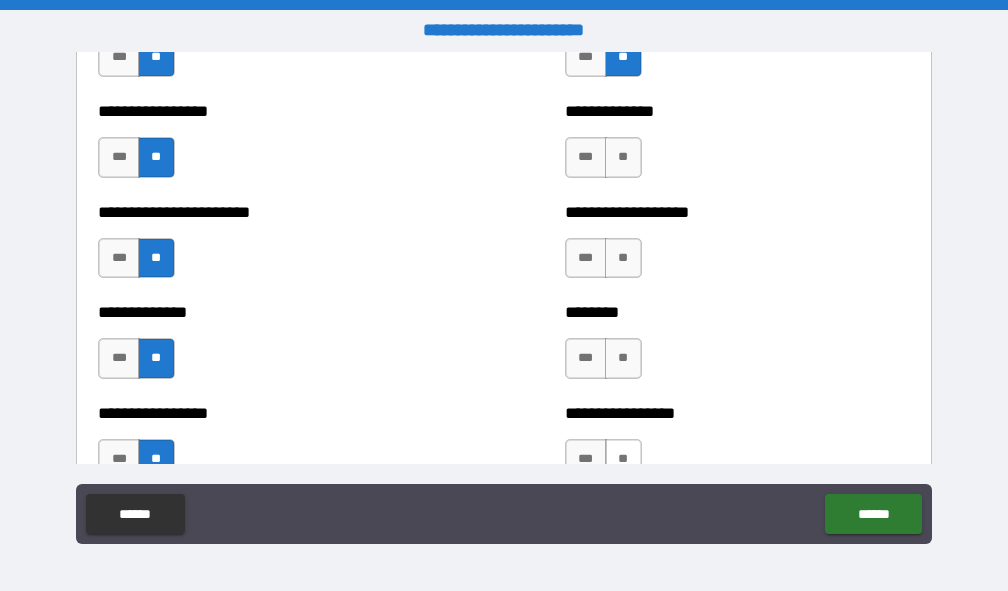 drag, startPoint x: 613, startPoint y: 446, endPoint x: 616, endPoint y: 377, distance: 69.065186 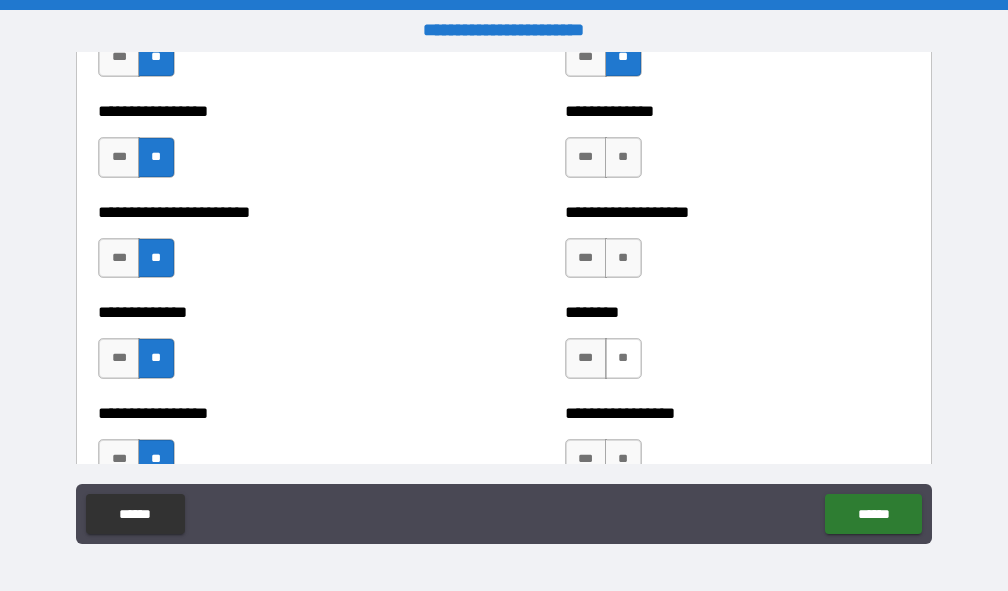 click on "**" at bounding box center [623, 459] 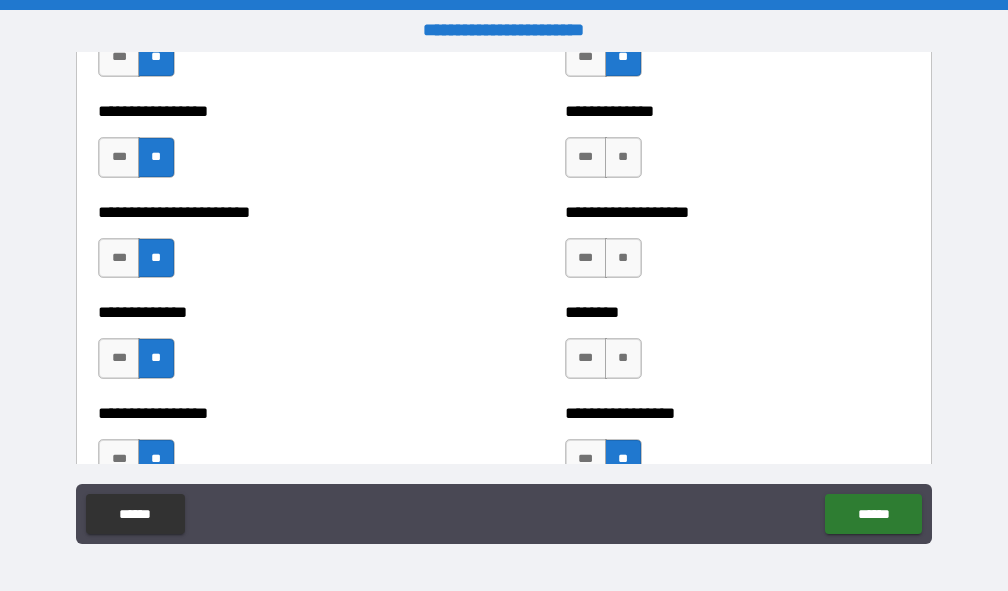 drag, startPoint x: 613, startPoint y: 364, endPoint x: 608, endPoint y: 293, distance: 71.17584 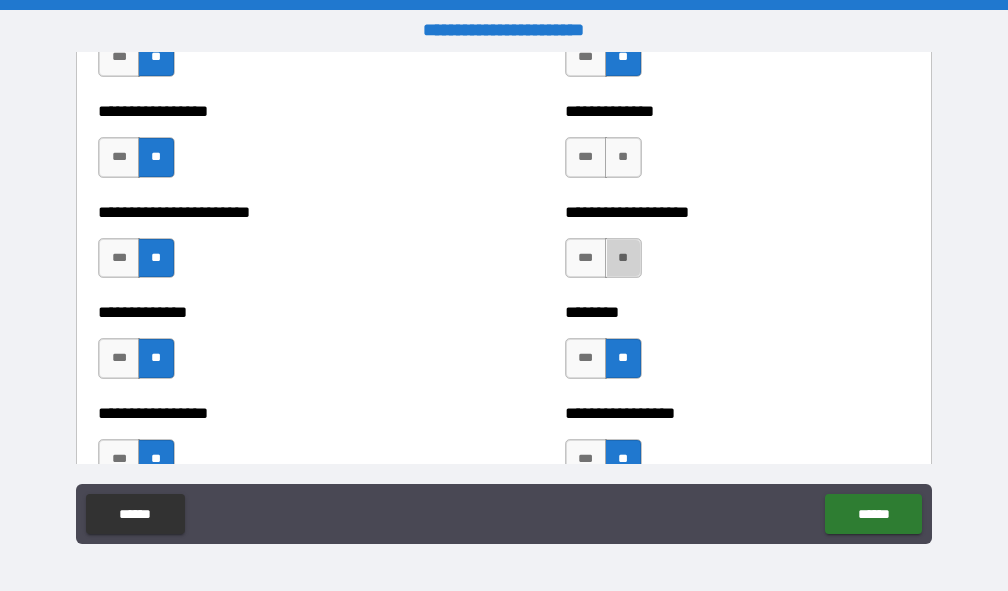 drag, startPoint x: 611, startPoint y: 271, endPoint x: 602, endPoint y: 202, distance: 69.58448 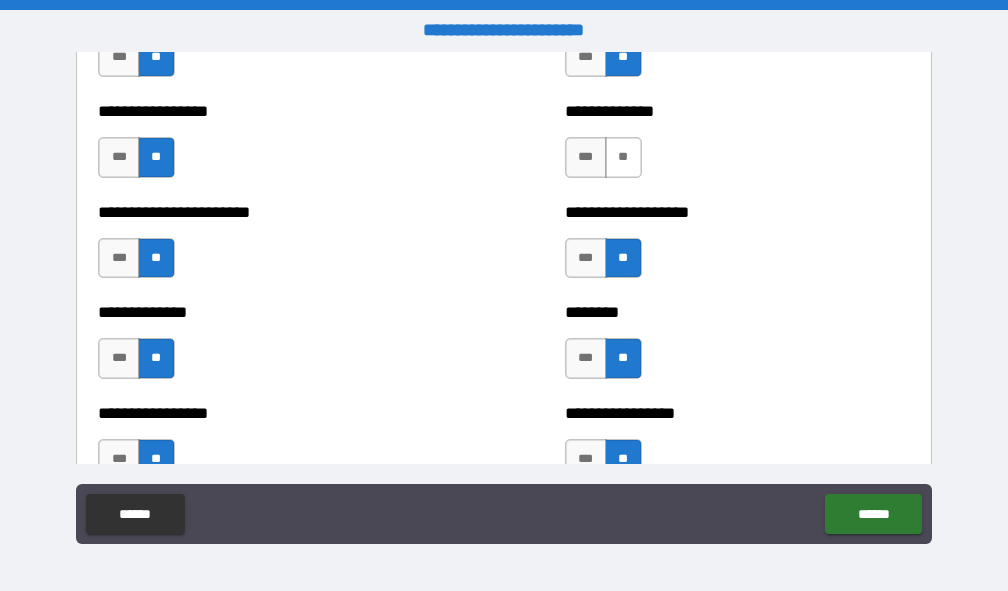 click on "**" at bounding box center (623, 157) 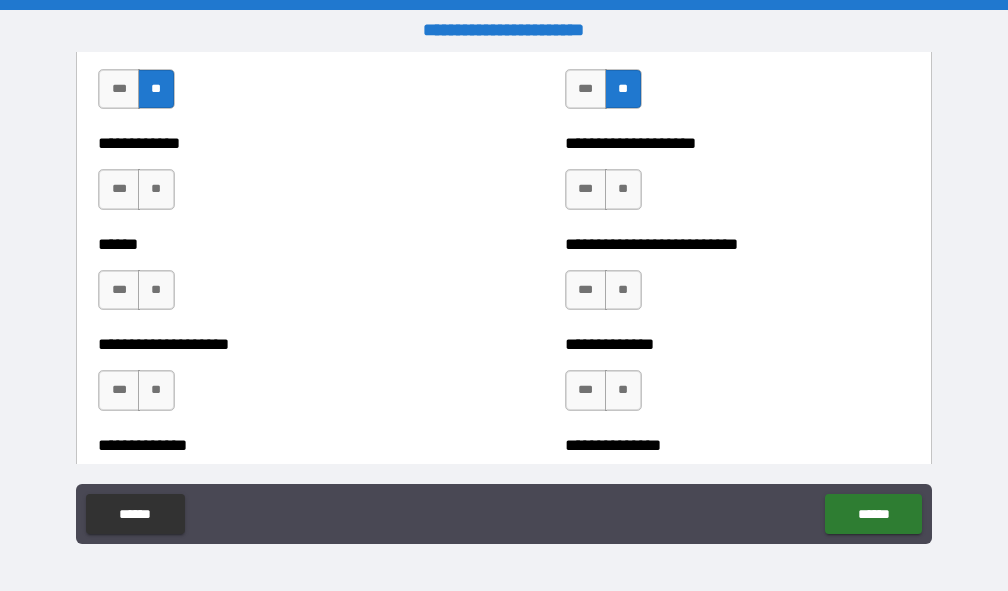scroll, scrollTop: 4100, scrollLeft: 0, axis: vertical 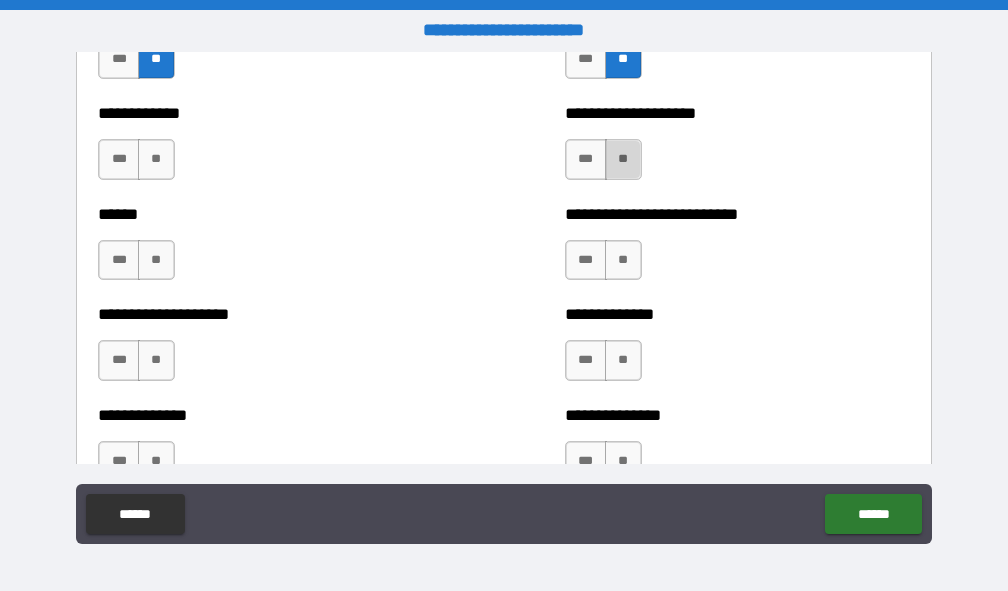click on "**" at bounding box center [623, 159] 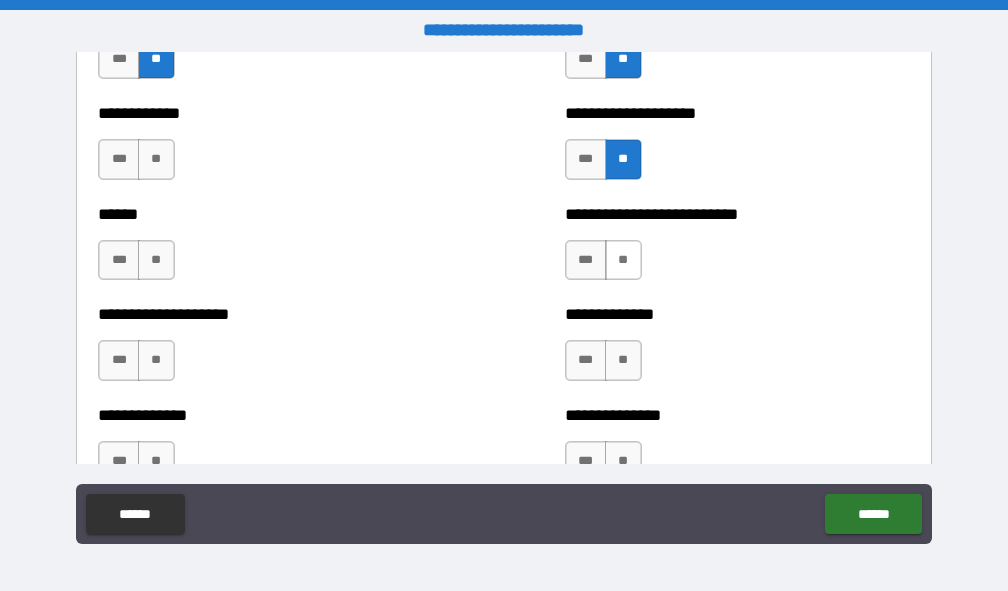 click on "**" at bounding box center (623, 260) 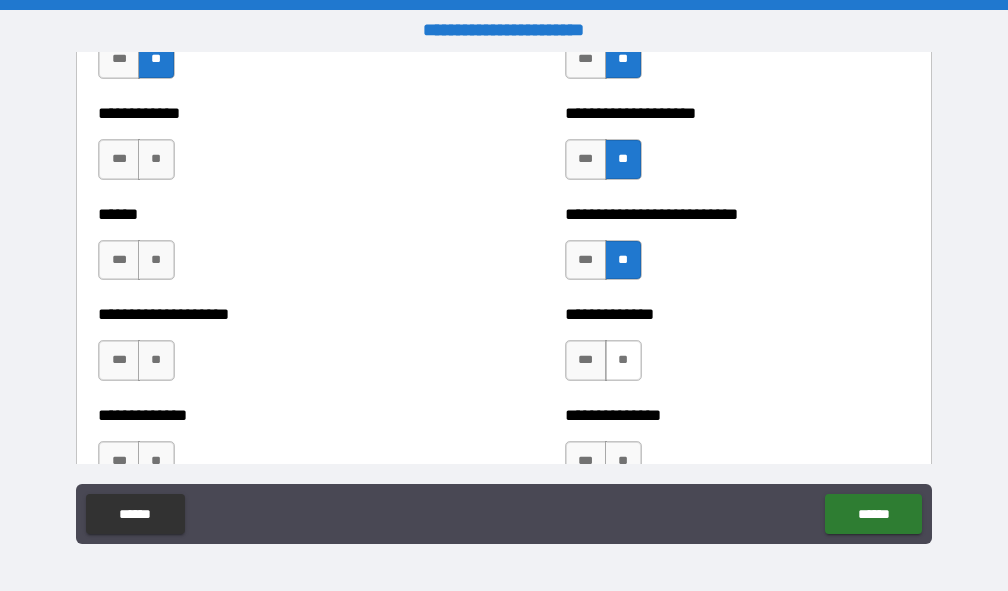 click on "**" at bounding box center (623, 360) 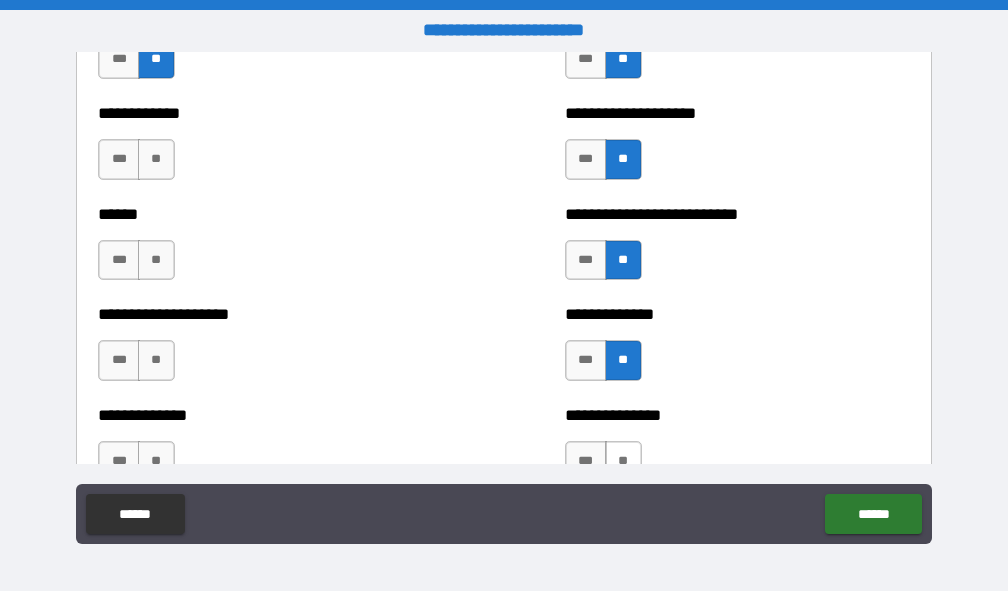click on "**" at bounding box center [623, 461] 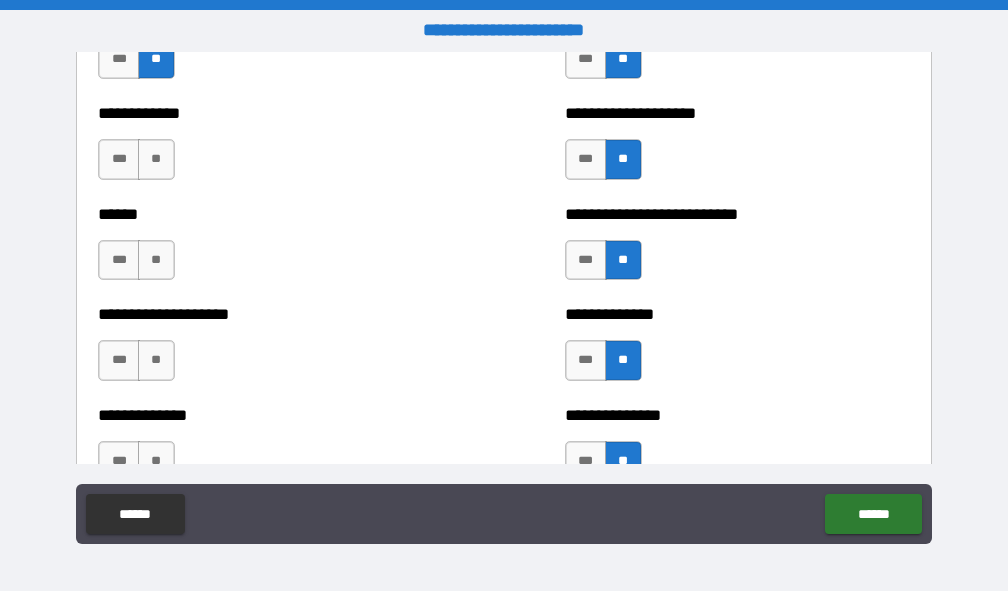 drag, startPoint x: 160, startPoint y: 451, endPoint x: 165, endPoint y: 427, distance: 24.5153 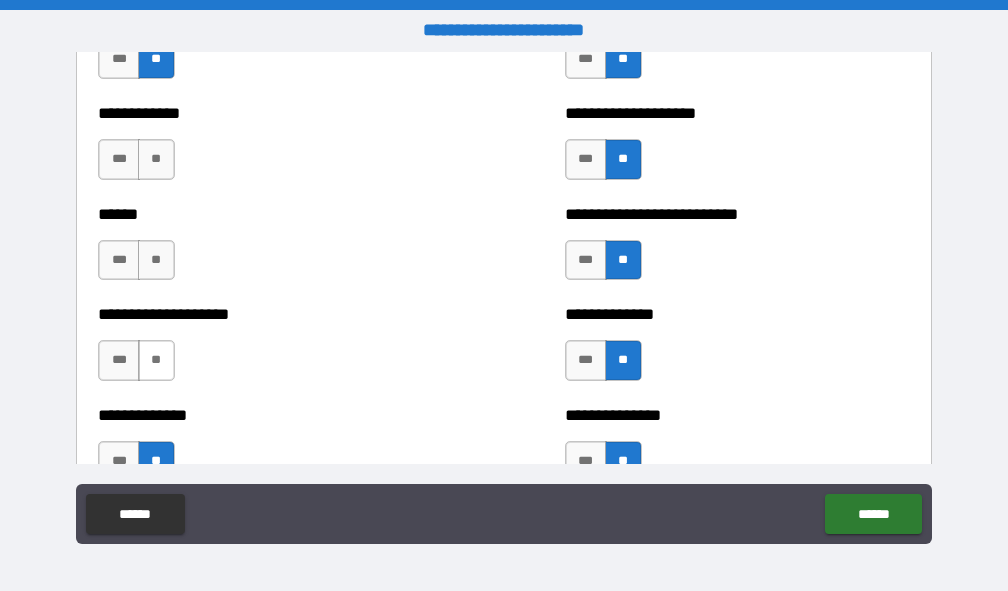 click on "**" at bounding box center [156, 360] 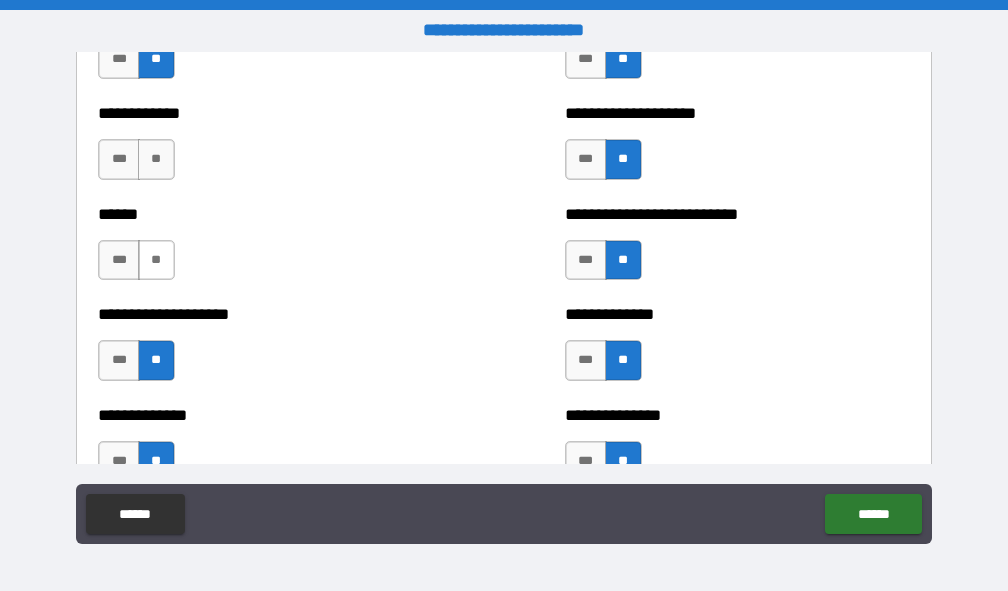 click on "**" at bounding box center (156, 260) 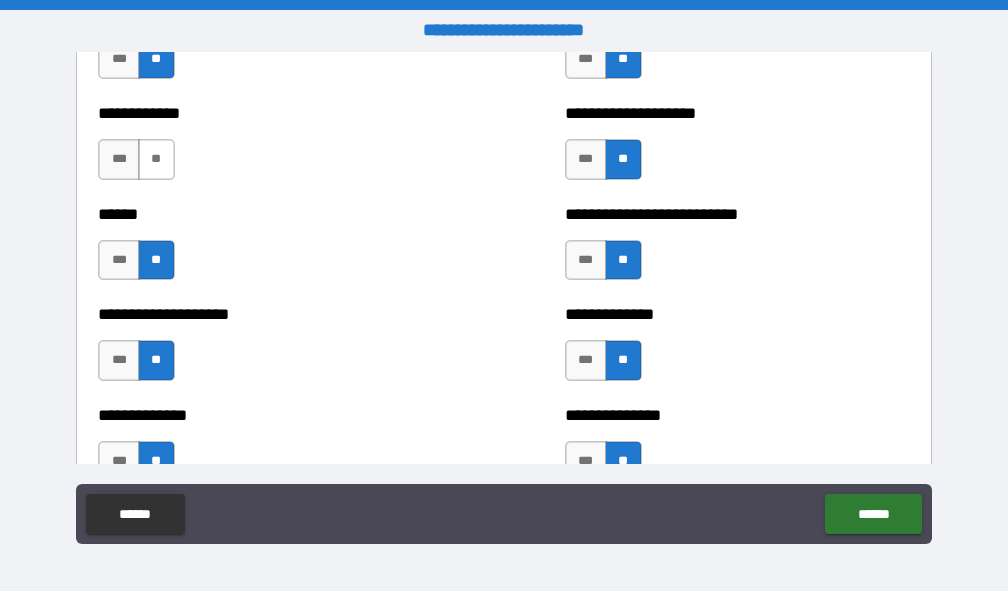 click on "**" at bounding box center (156, 159) 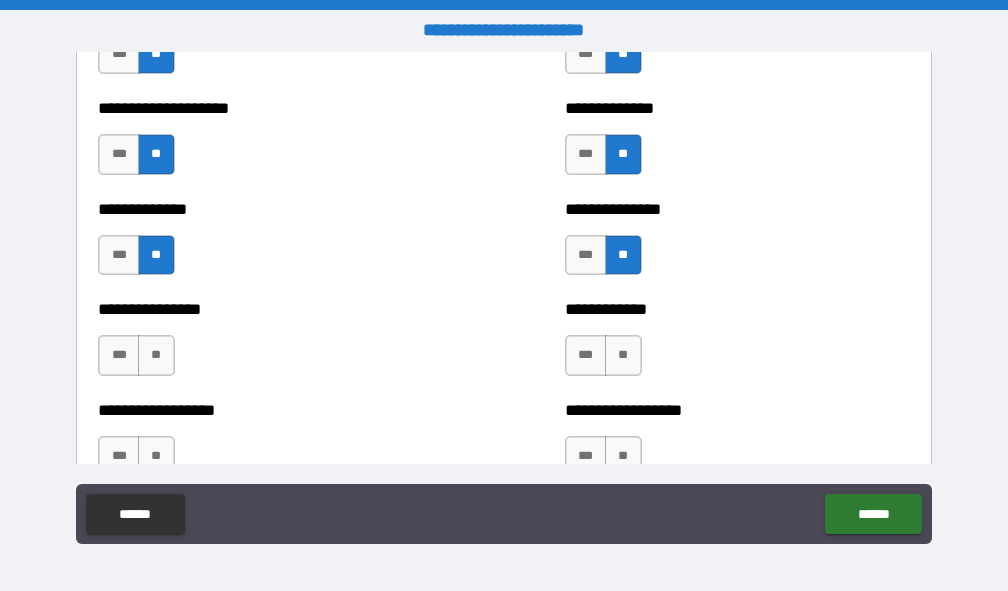 scroll, scrollTop: 4400, scrollLeft: 0, axis: vertical 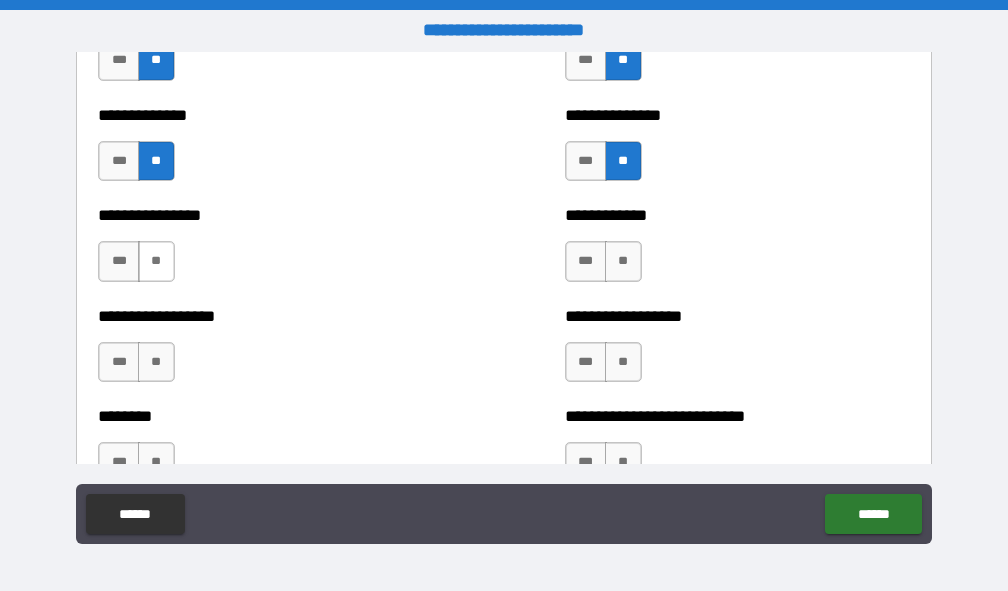 click on "**" at bounding box center [156, 261] 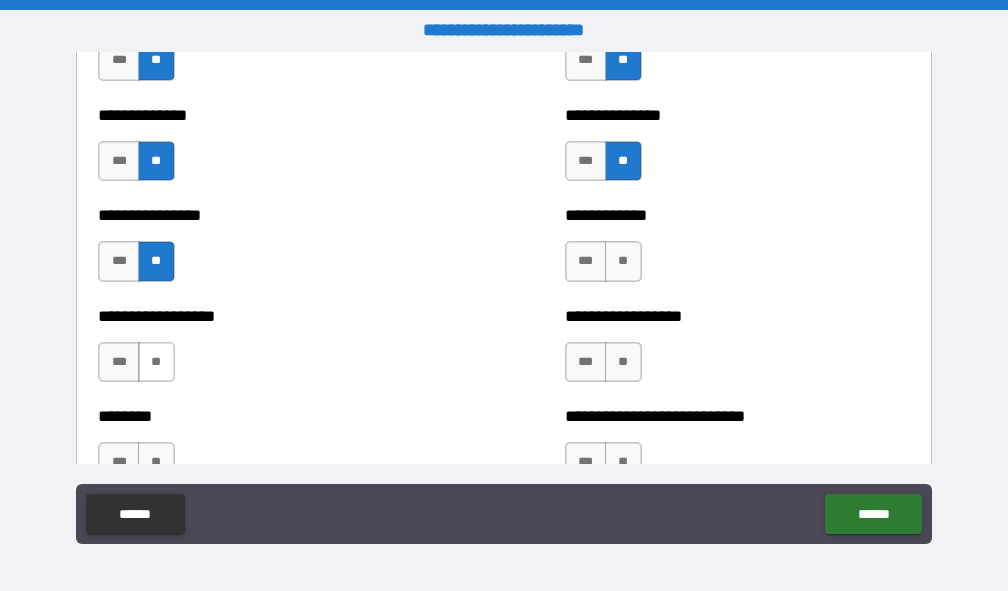 click on "**" at bounding box center [156, 362] 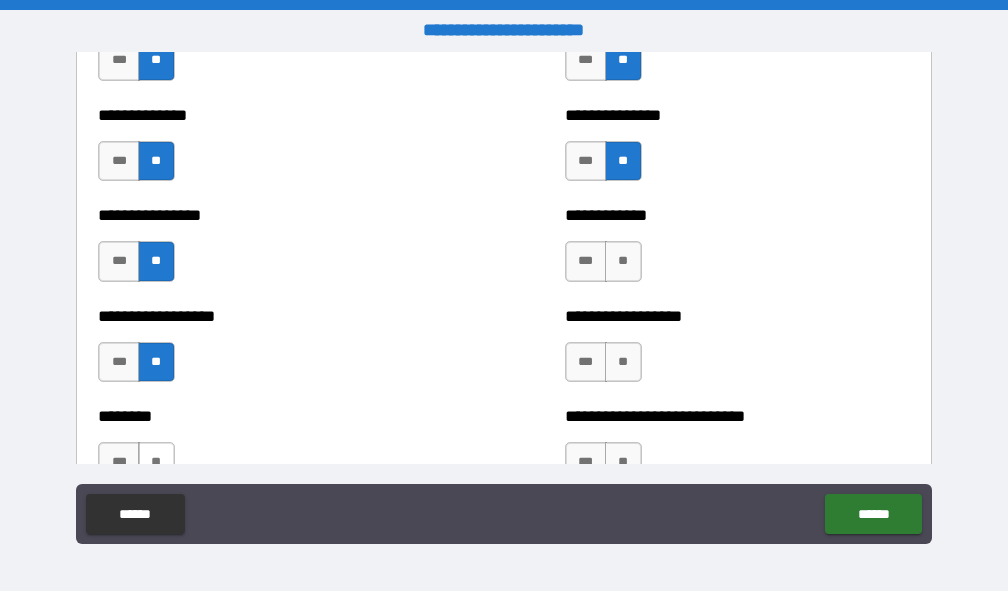 click on "**" at bounding box center (156, 462) 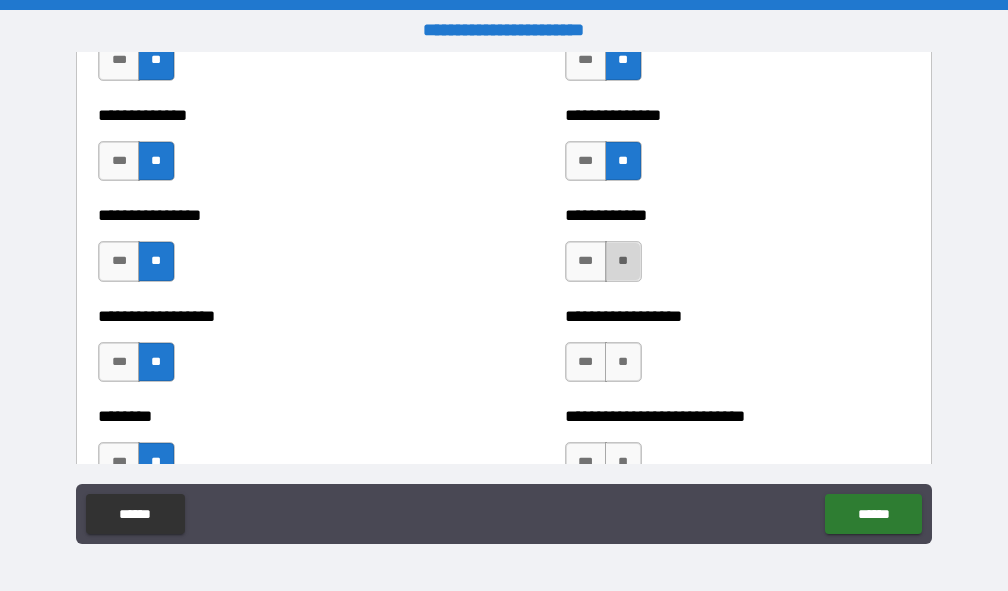 click on "**" at bounding box center [623, 261] 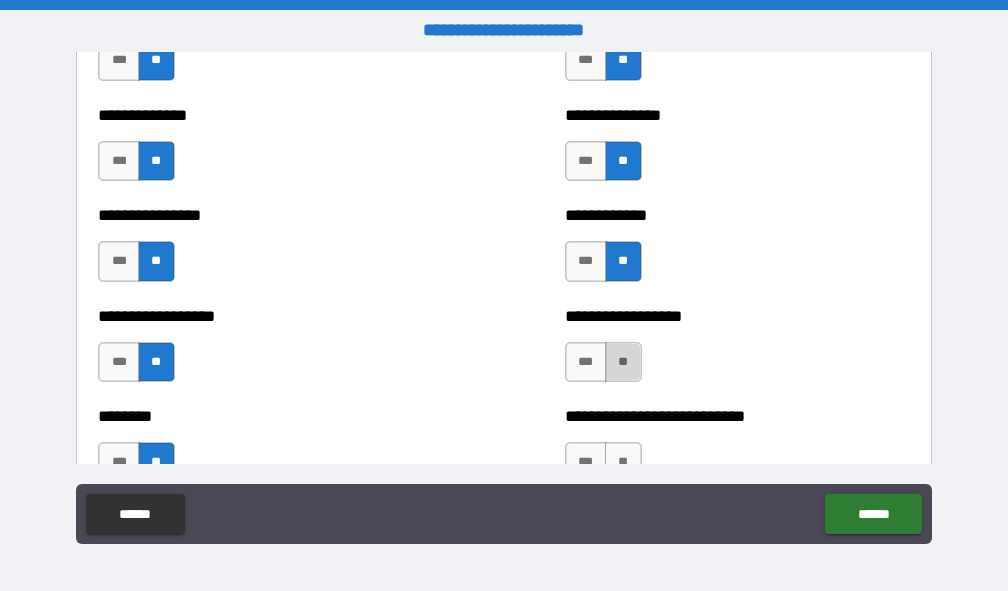 click on "**" at bounding box center [623, 362] 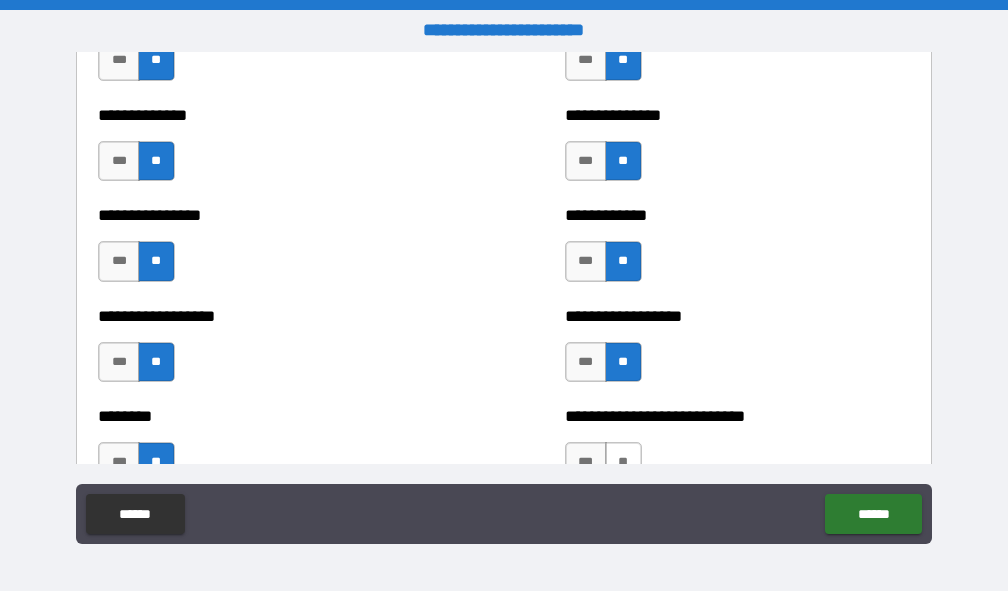 drag, startPoint x: 620, startPoint y: 457, endPoint x: 621, endPoint y: 443, distance: 14.035668 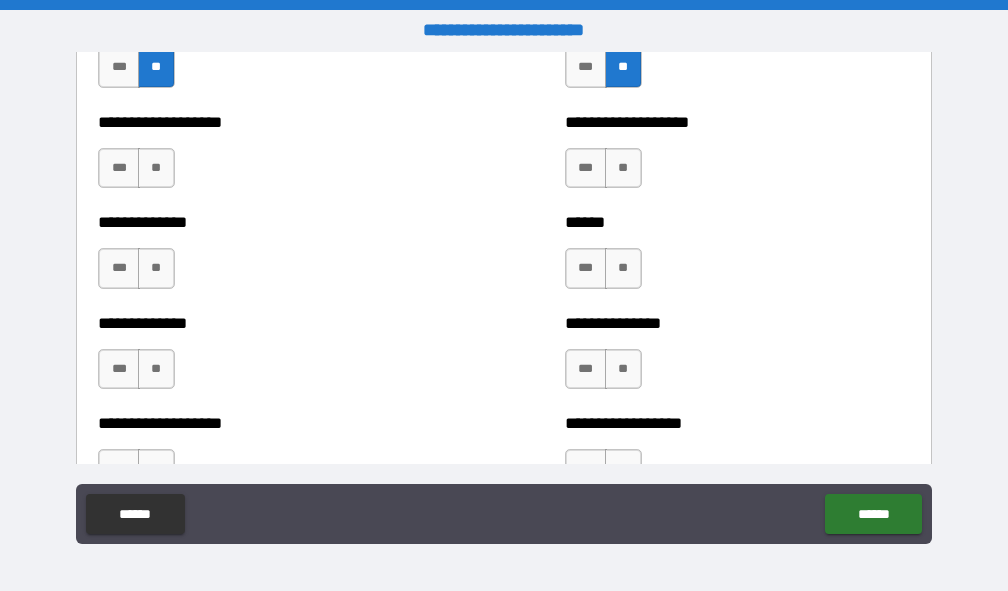 scroll, scrollTop: 4800, scrollLeft: 0, axis: vertical 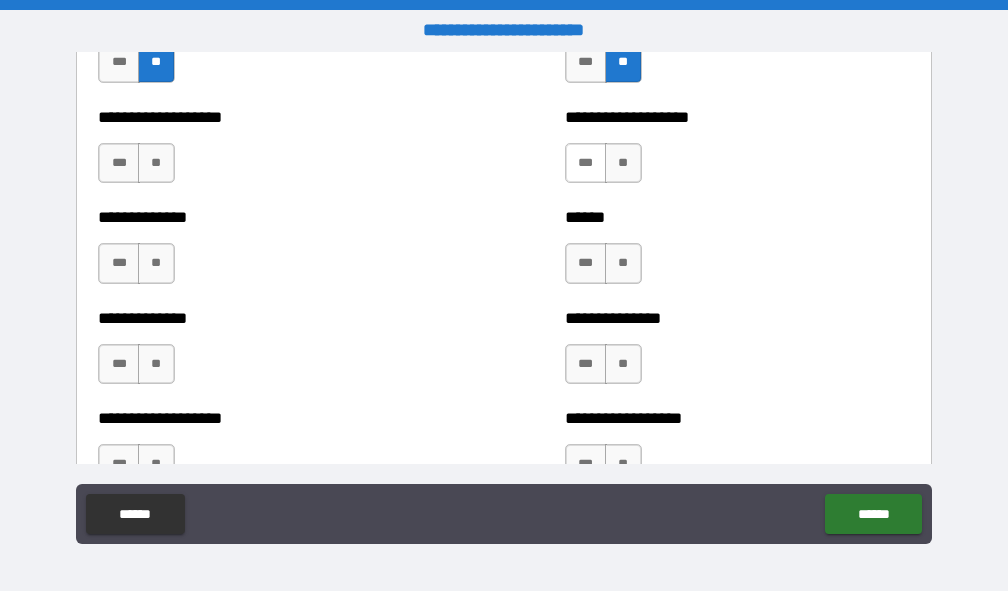 click on "***" at bounding box center [586, 163] 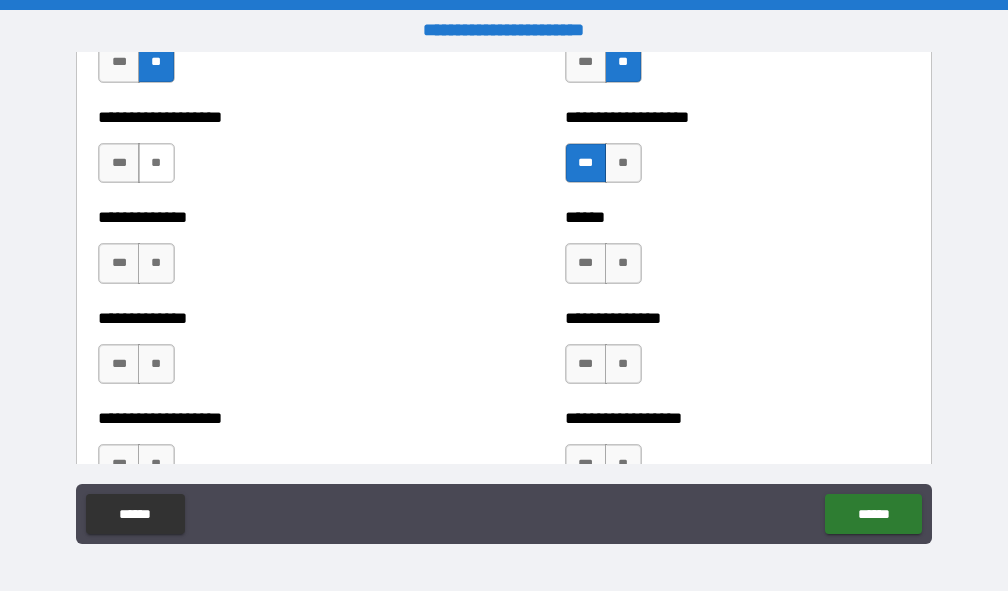 drag, startPoint x: 162, startPoint y: 165, endPoint x: 158, endPoint y: 209, distance: 44.181442 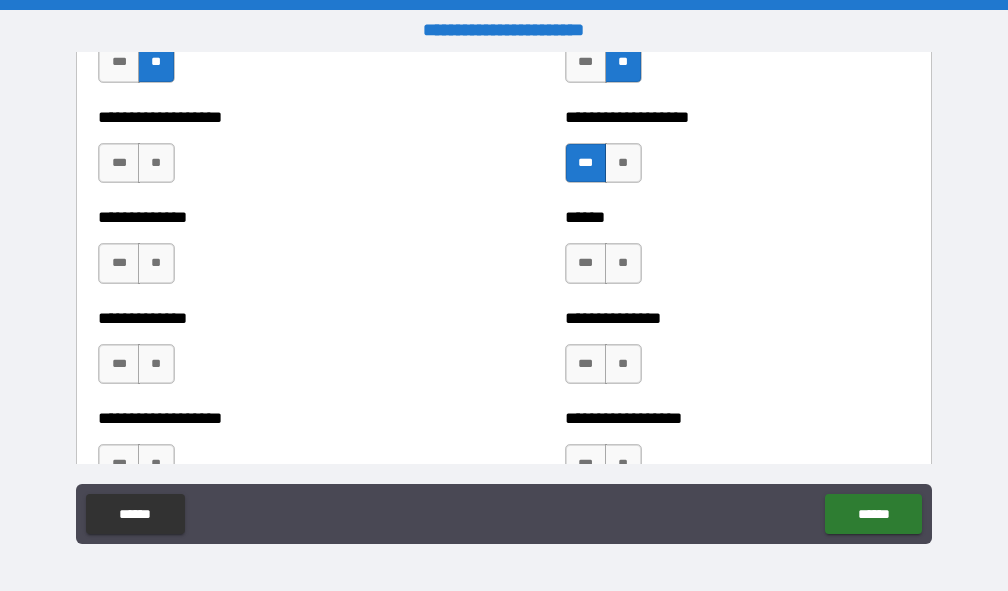 click on "**" at bounding box center [156, 163] 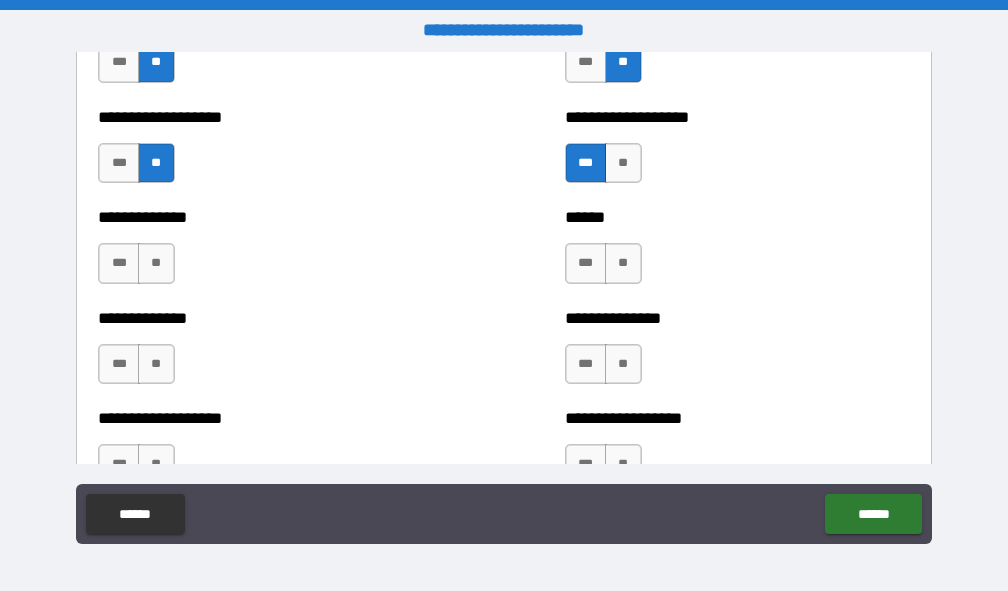 drag, startPoint x: 155, startPoint y: 261, endPoint x: 166, endPoint y: 323, distance: 62.968246 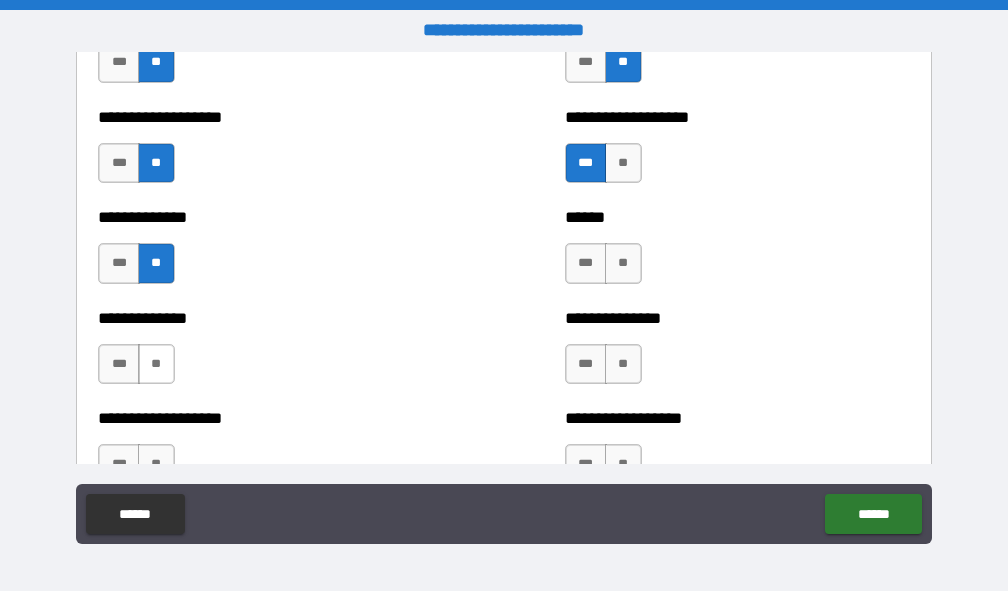click on "**" at bounding box center [156, 364] 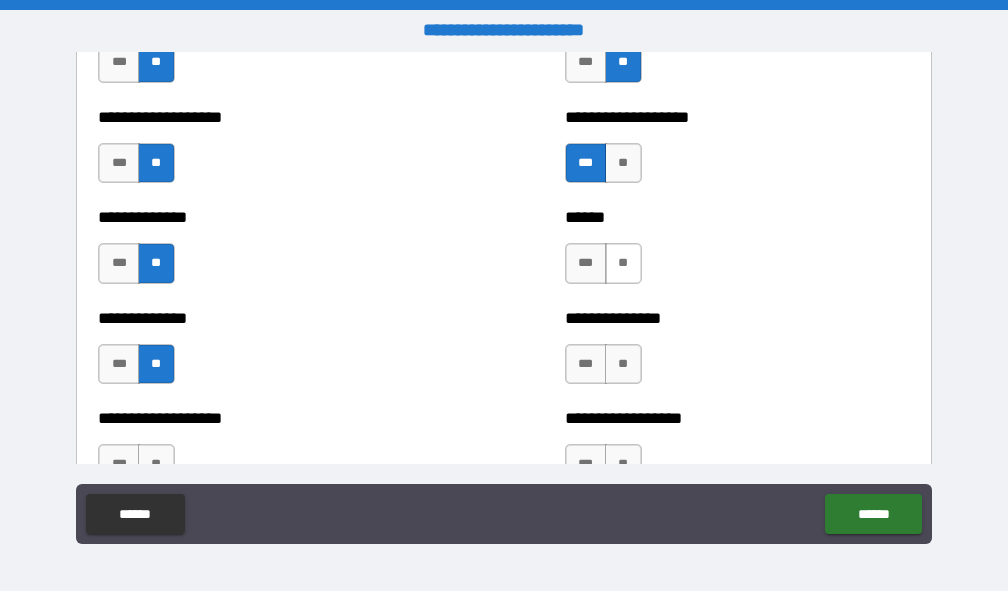 click on "**" at bounding box center (623, 263) 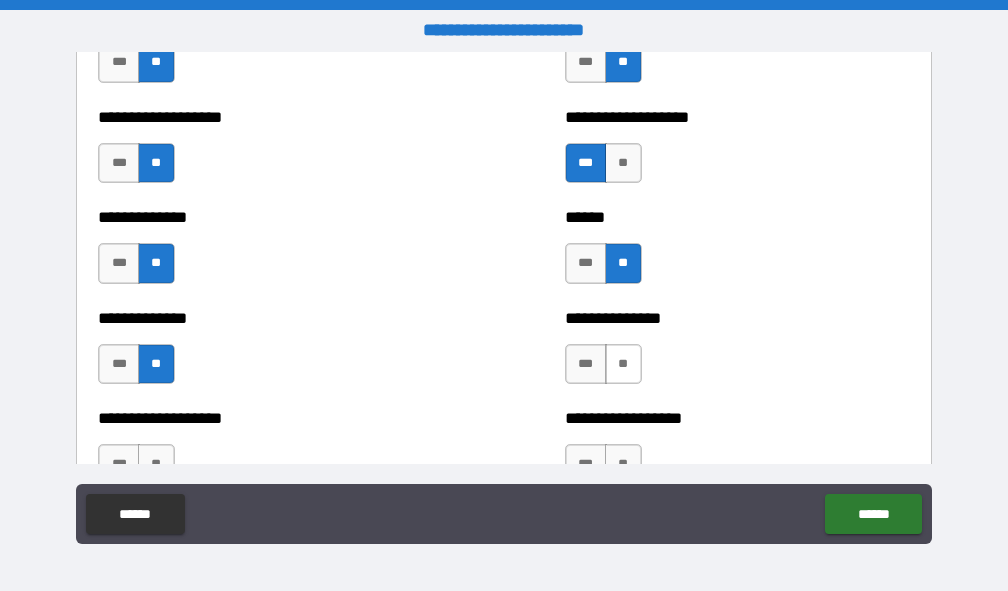 click on "**" at bounding box center (623, 364) 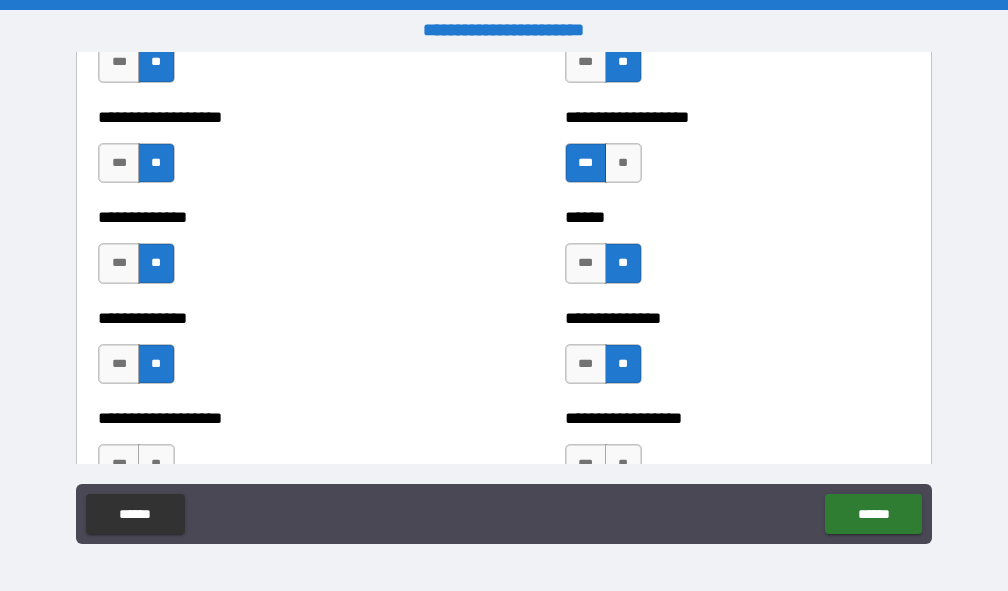 scroll, scrollTop: 5000, scrollLeft: 0, axis: vertical 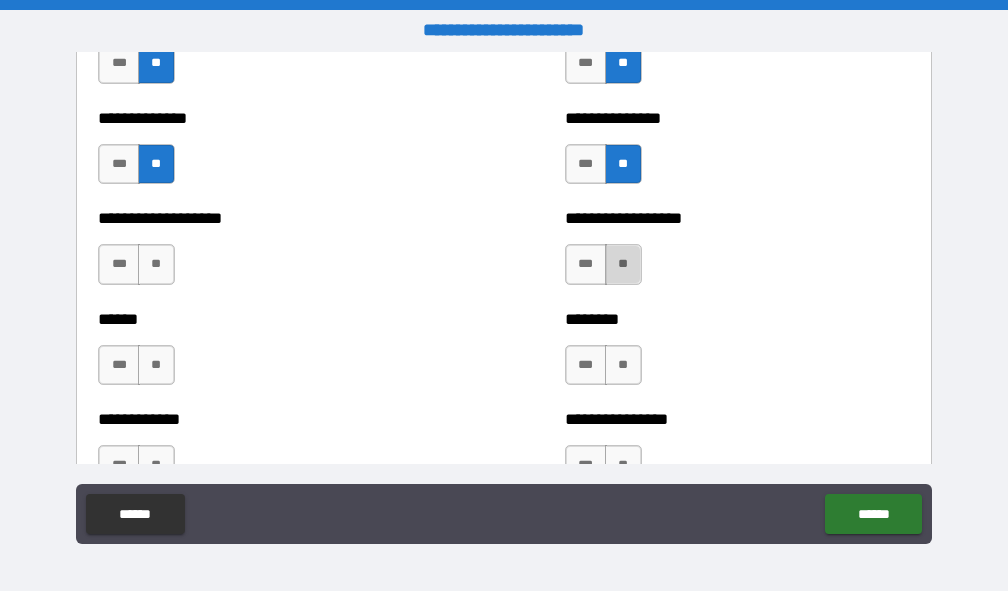 click on "**" at bounding box center [623, 264] 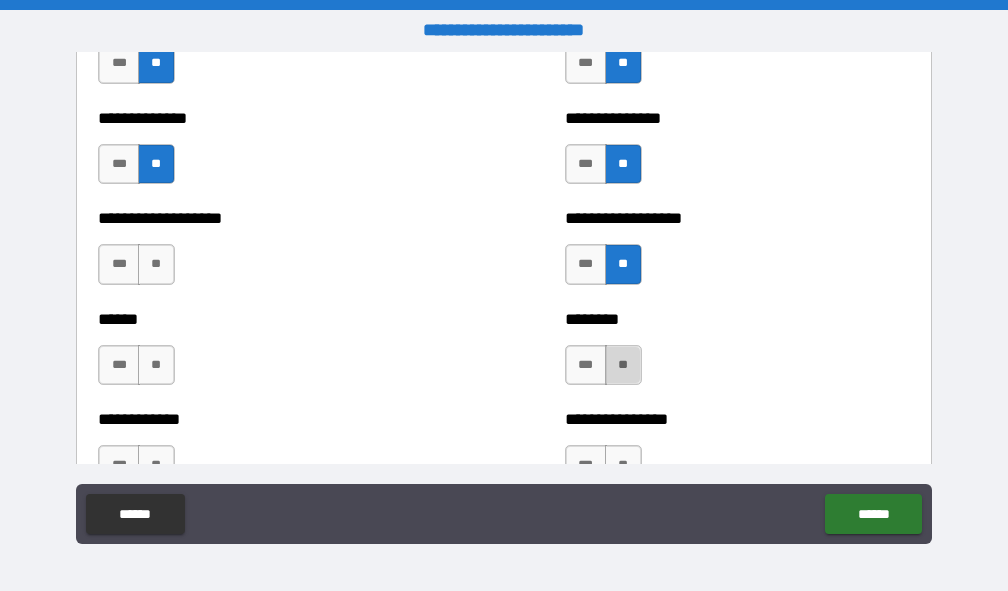 drag, startPoint x: 617, startPoint y: 360, endPoint x: 587, endPoint y: 360, distance: 30 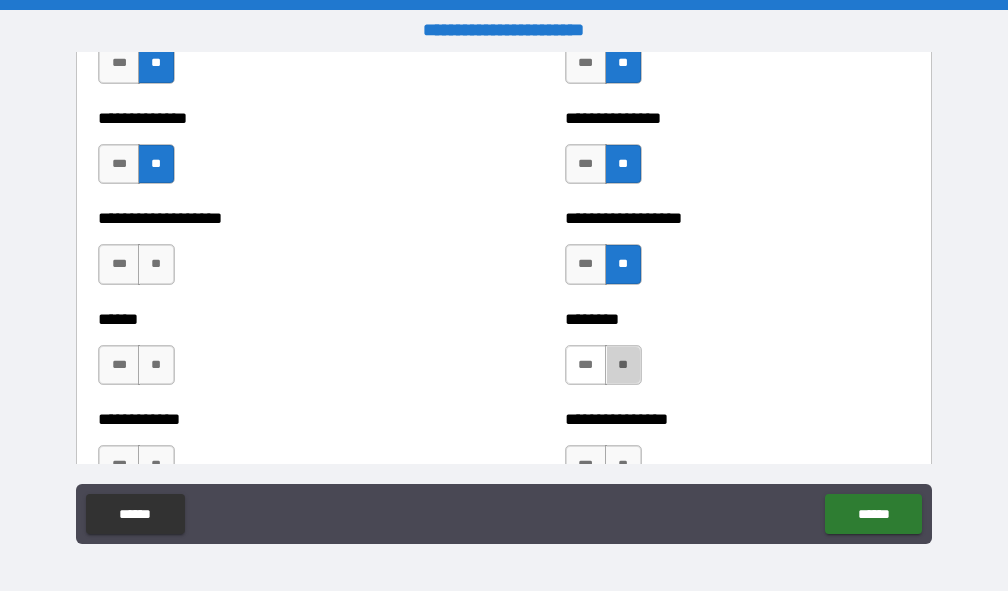 click on "**" at bounding box center [623, 365] 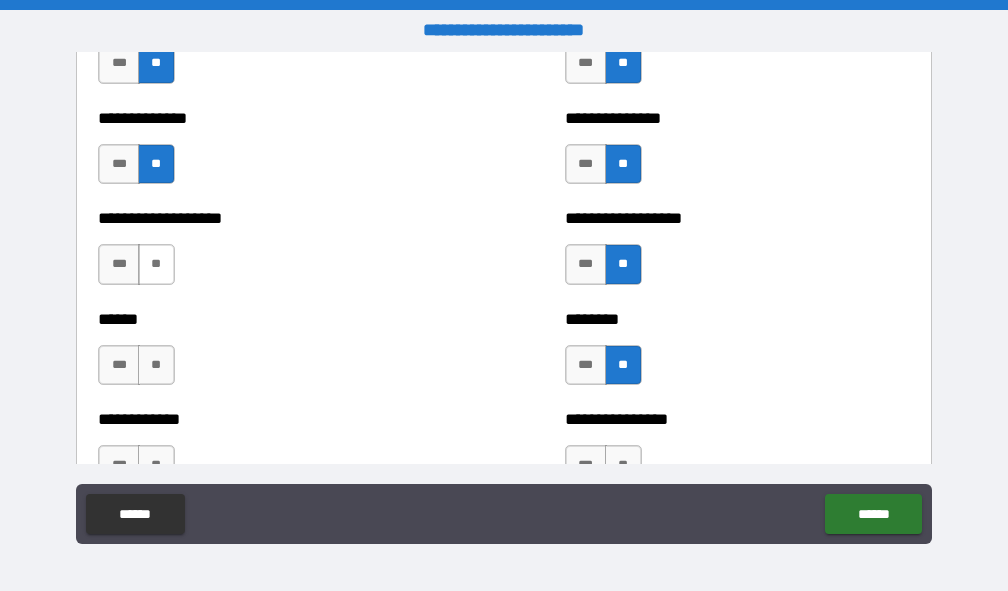 drag, startPoint x: 156, startPoint y: 267, endPoint x: 157, endPoint y: 311, distance: 44.011364 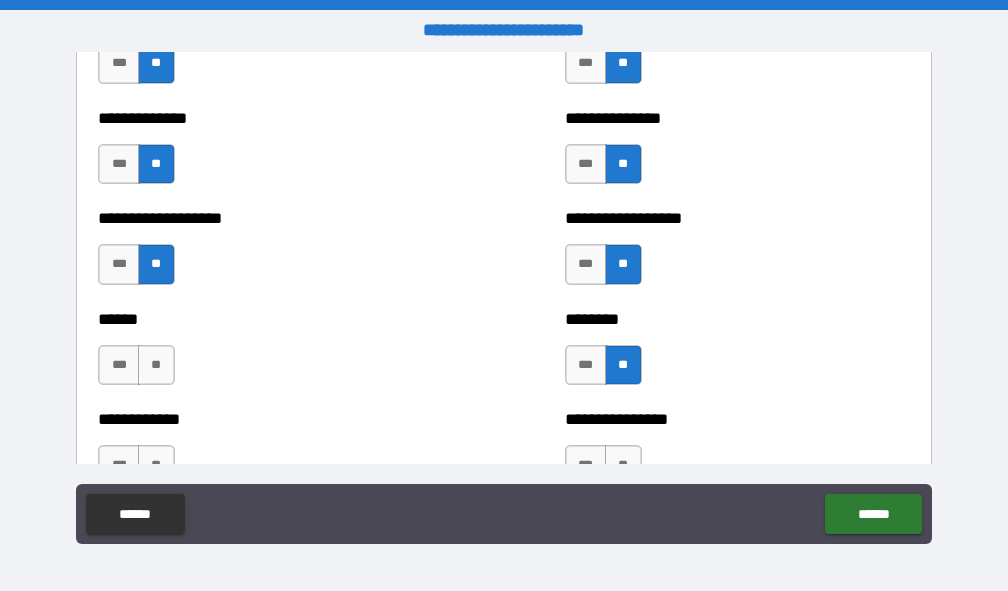 drag, startPoint x: 161, startPoint y: 357, endPoint x: 176, endPoint y: 351, distance: 16.155495 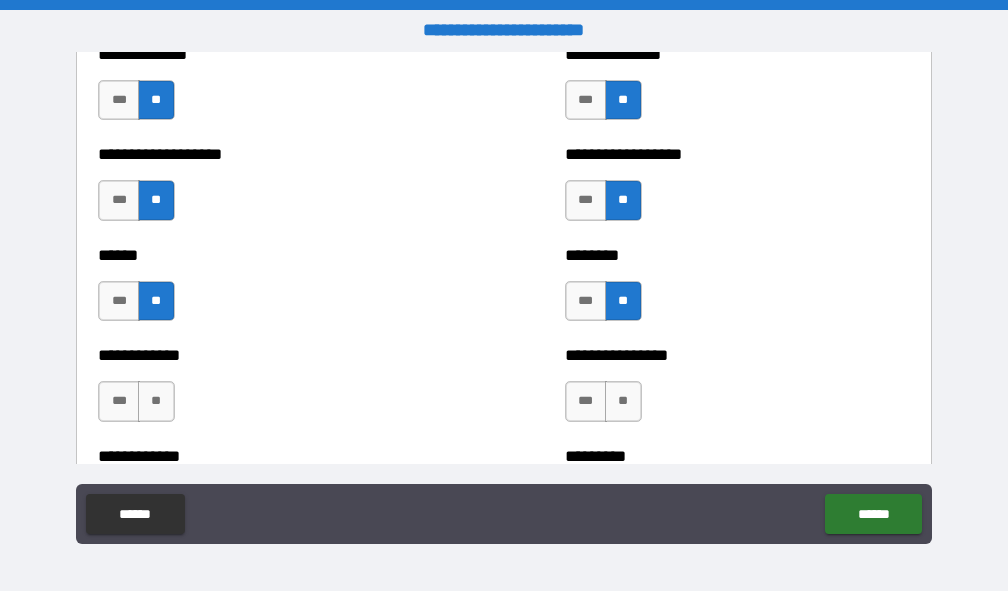 scroll, scrollTop: 5300, scrollLeft: 0, axis: vertical 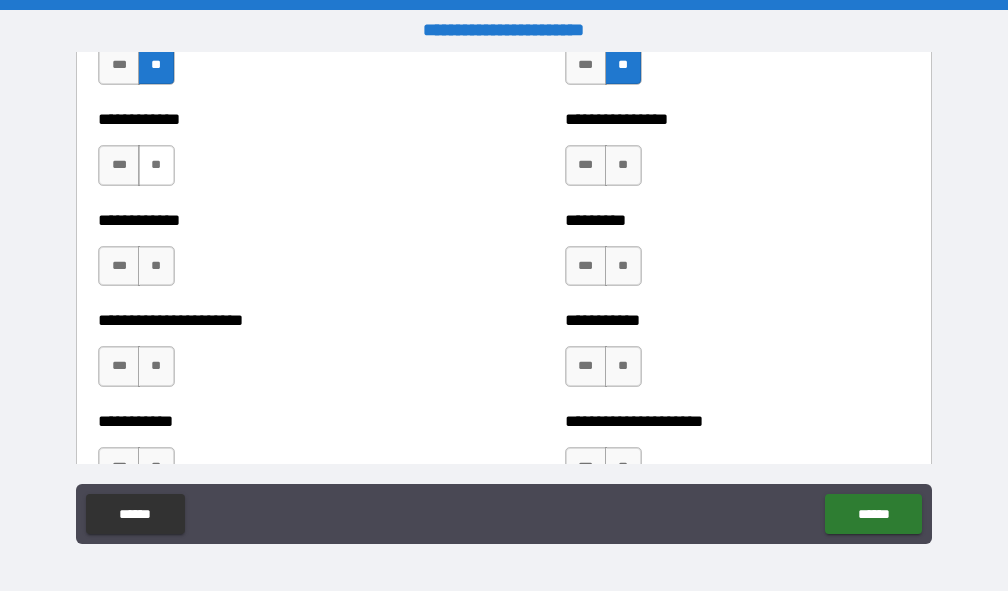 click on "**" at bounding box center [156, 165] 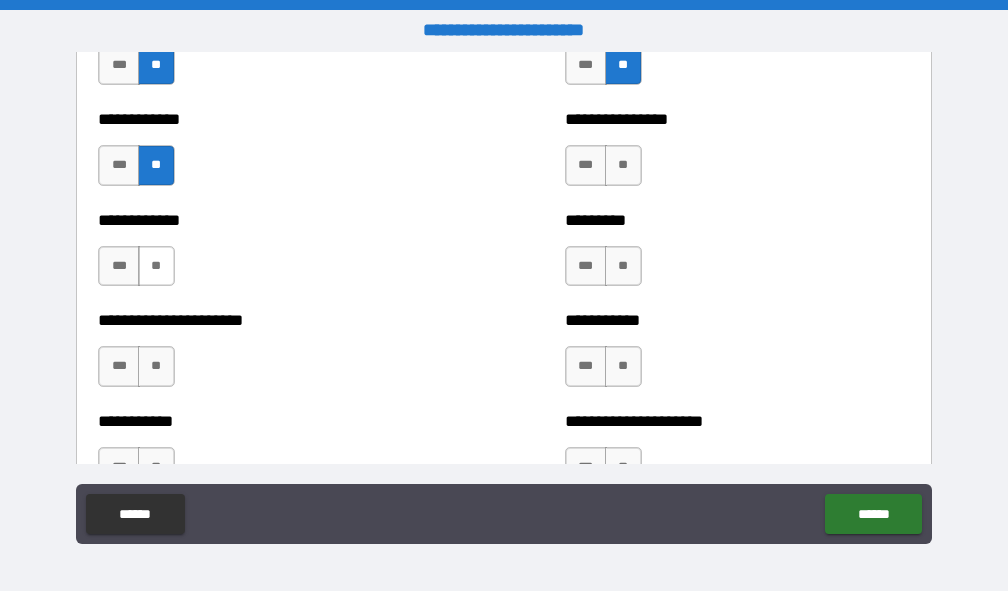 click on "**" at bounding box center [156, 266] 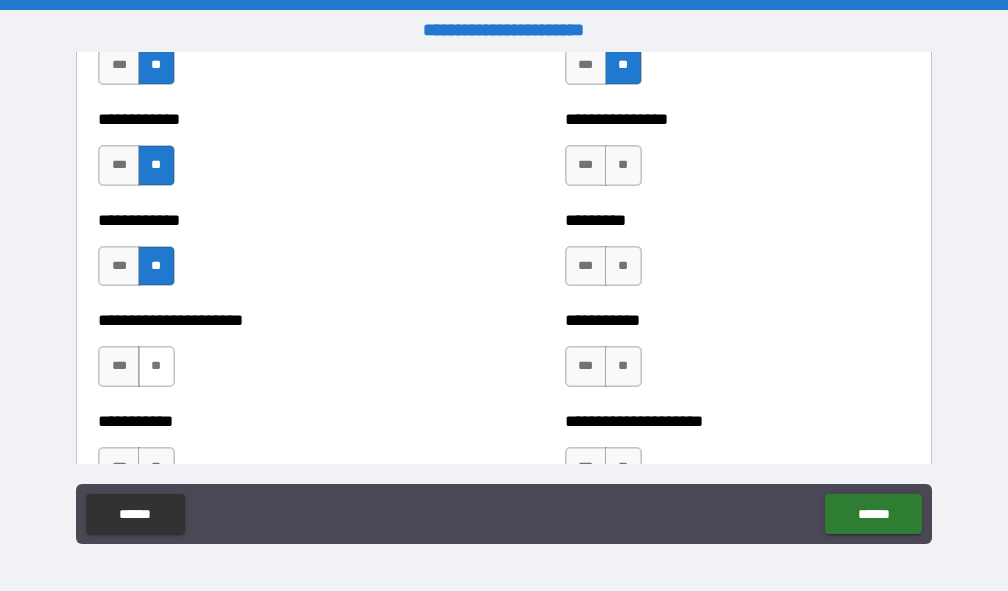 click on "**" at bounding box center (156, 366) 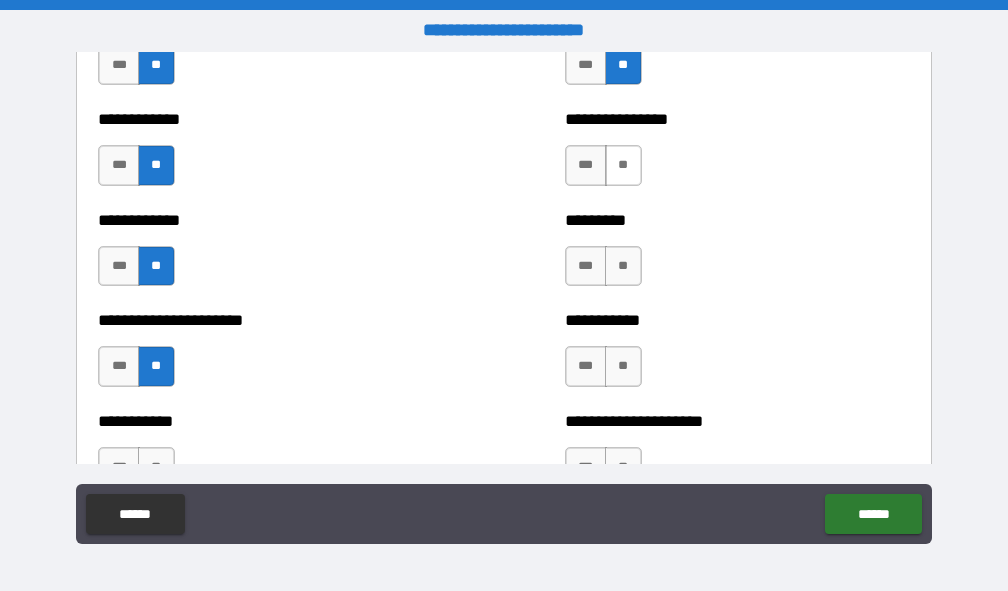 click on "**" at bounding box center [623, 165] 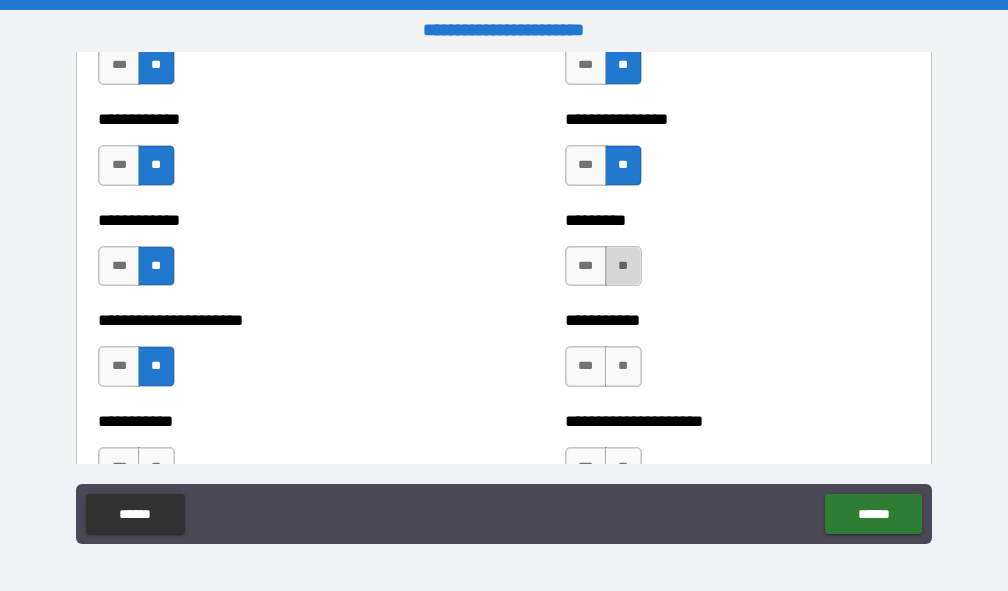 click on "**" at bounding box center [623, 266] 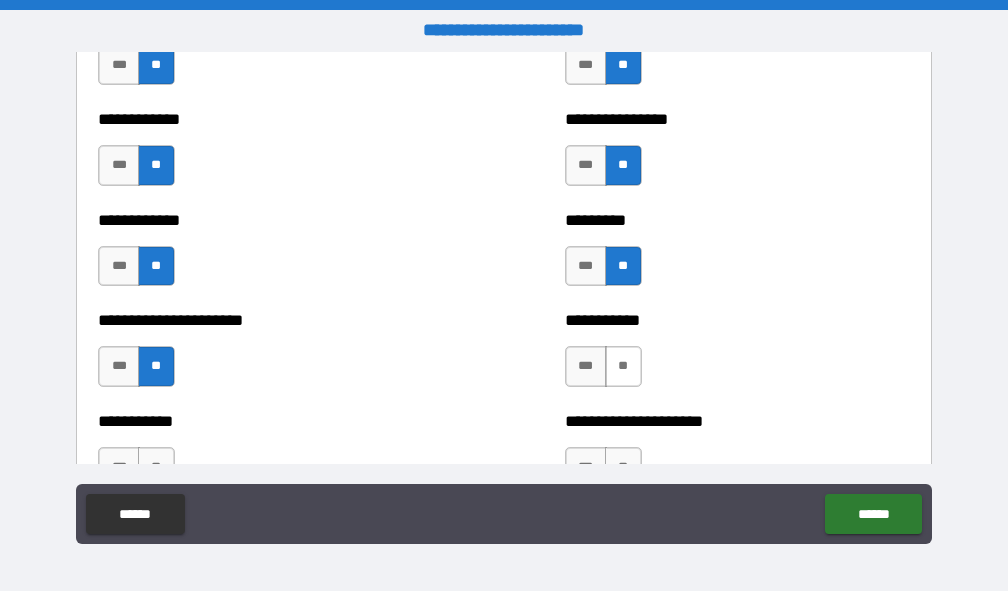 click on "**" at bounding box center (623, 366) 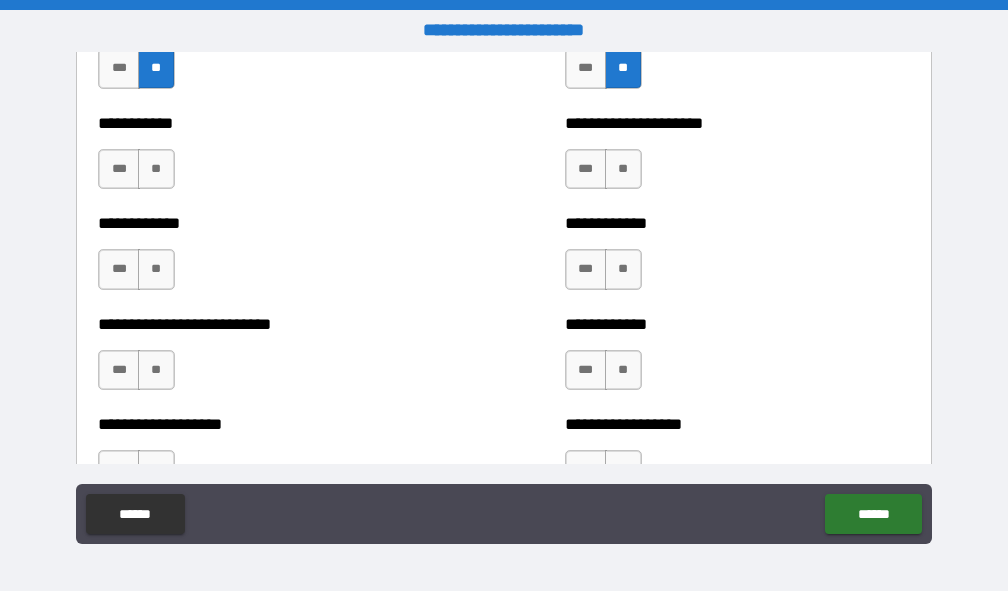 scroll, scrollTop: 5600, scrollLeft: 0, axis: vertical 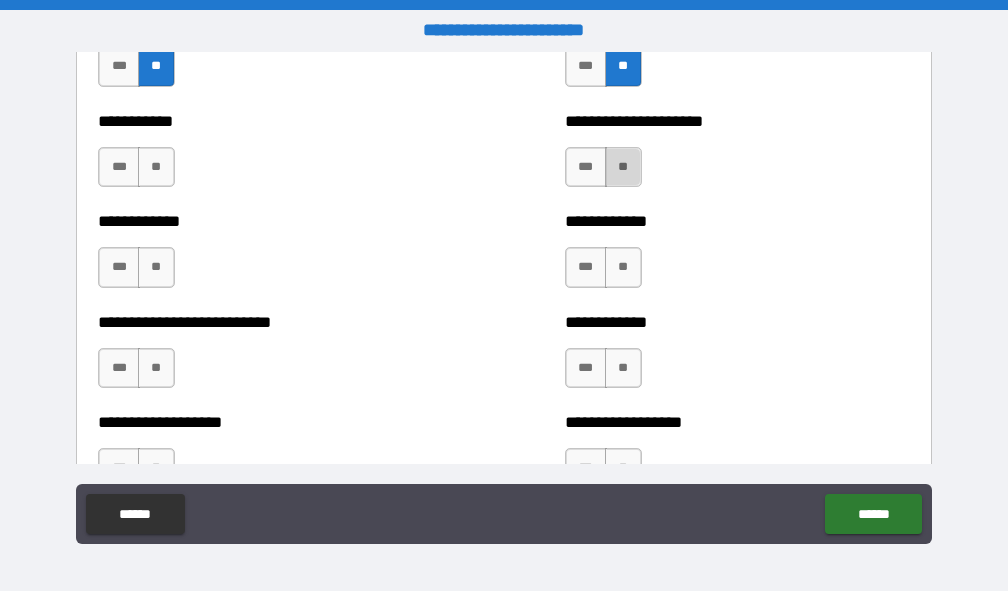 click on "**" at bounding box center [623, 167] 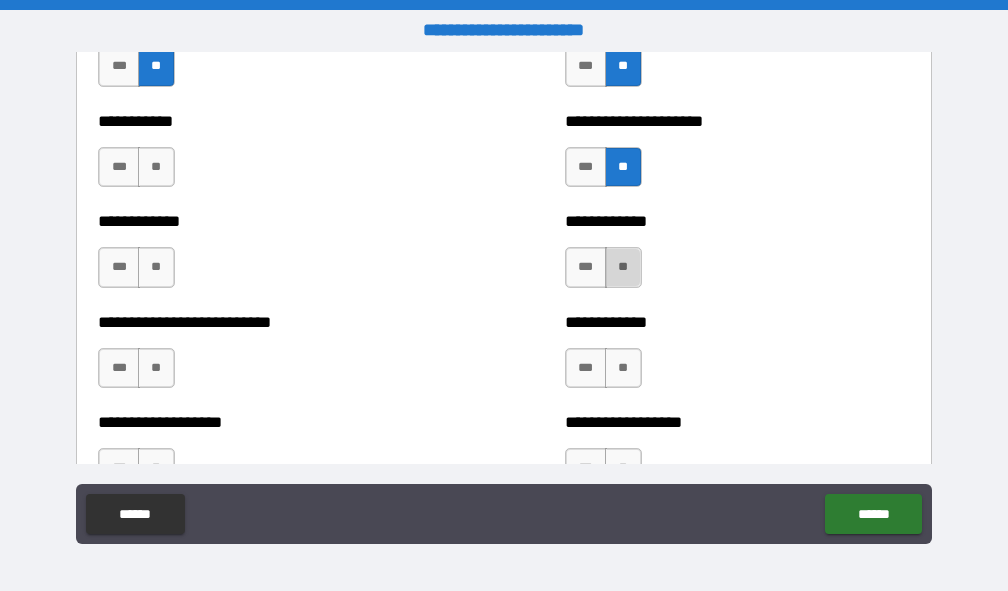 click on "**" at bounding box center (623, 267) 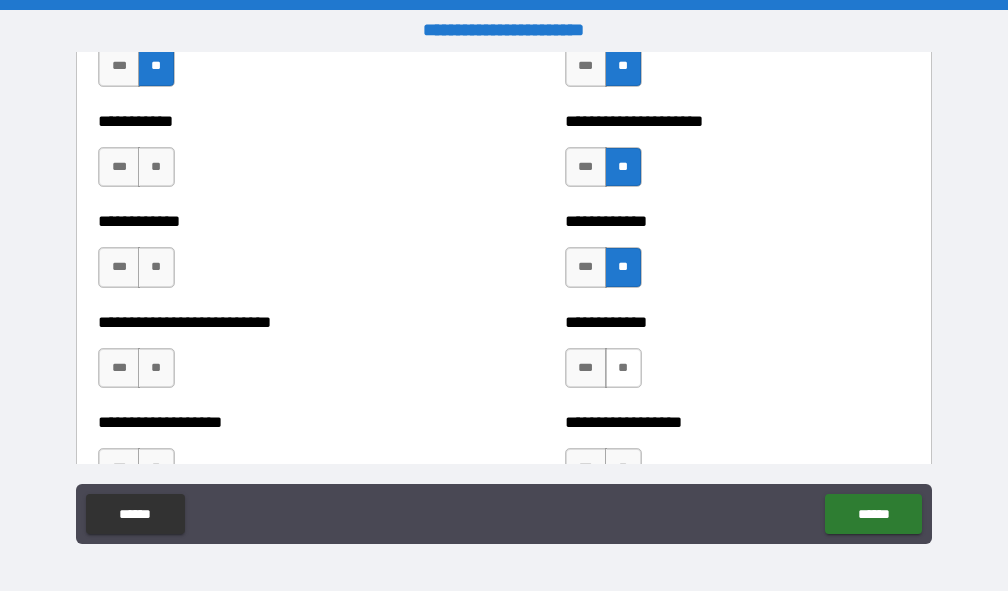 click on "**" at bounding box center [623, 368] 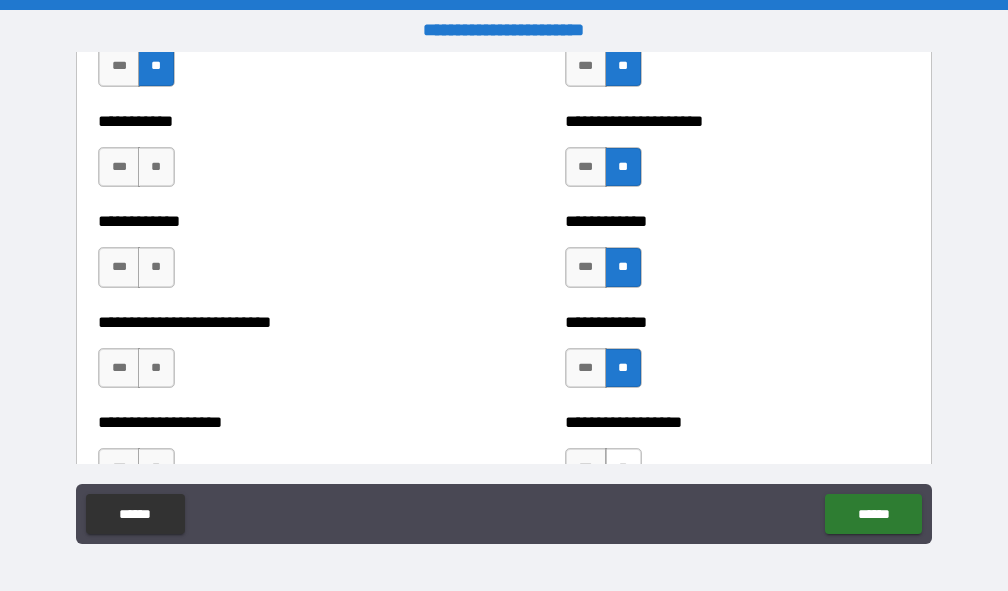 click on "**" at bounding box center [623, 468] 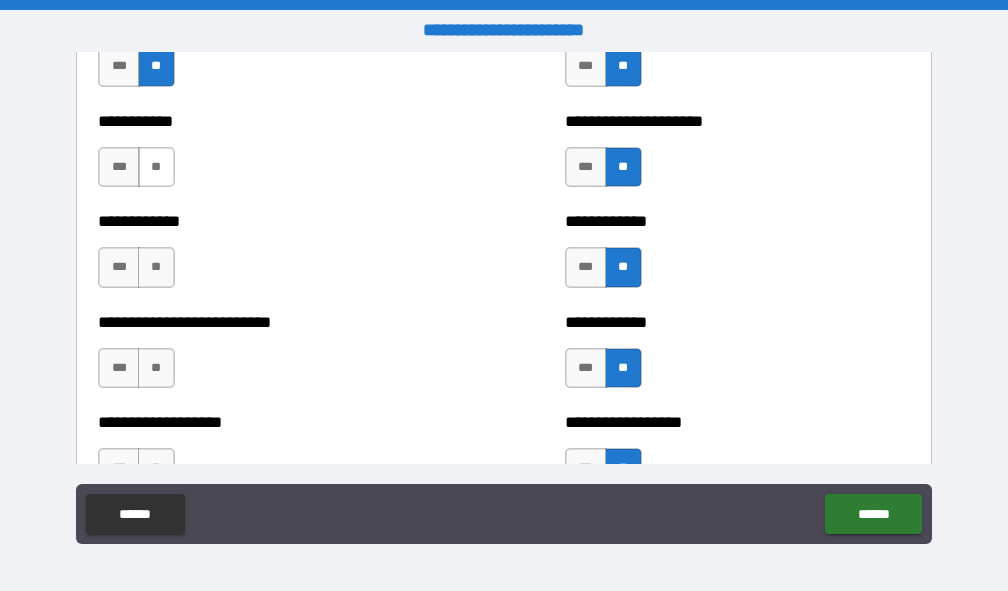 click on "**" at bounding box center (156, 167) 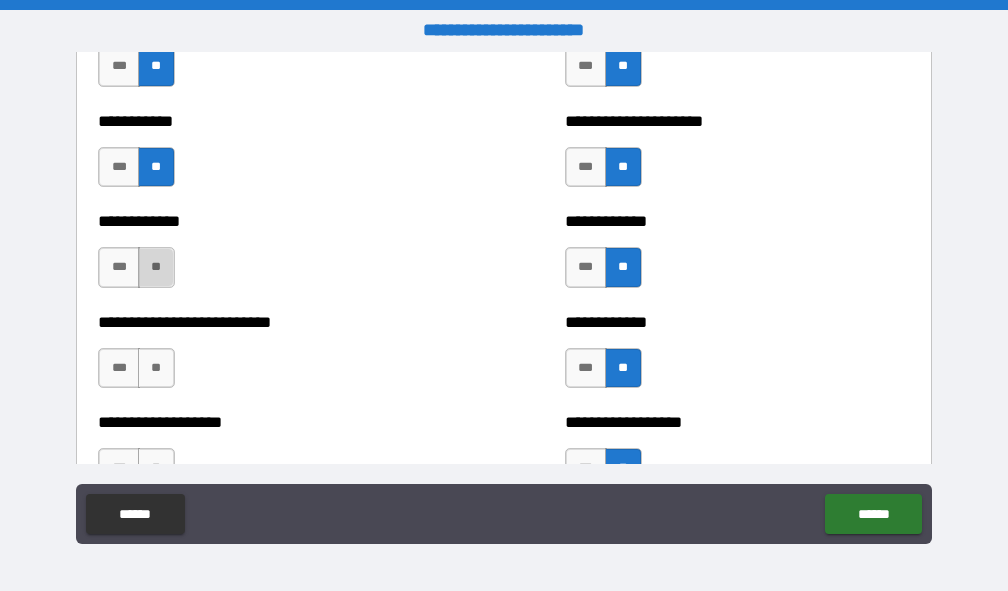 click on "**" at bounding box center [156, 267] 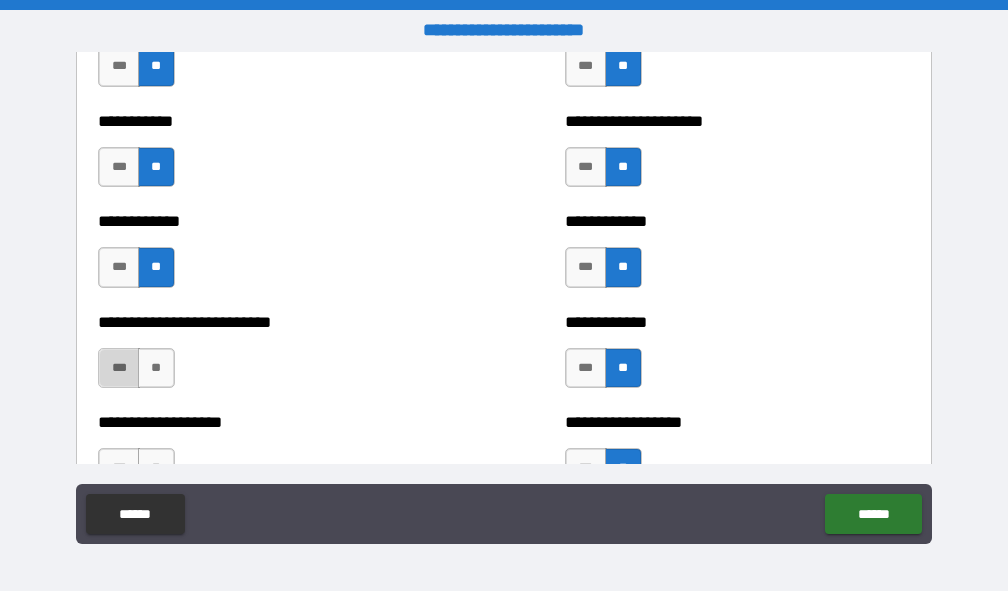 click on "***" at bounding box center (119, 368) 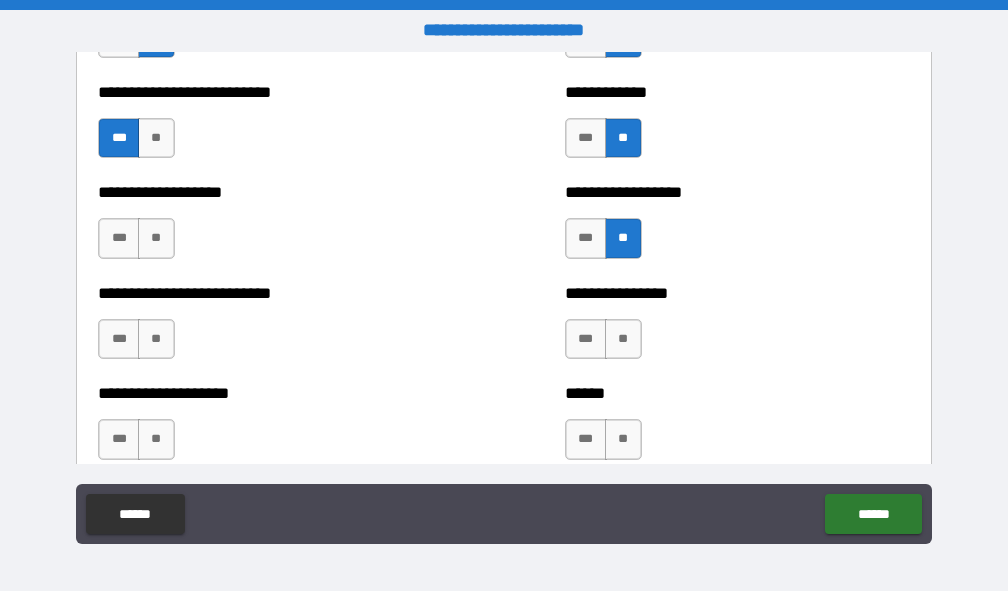 scroll, scrollTop: 5900, scrollLeft: 0, axis: vertical 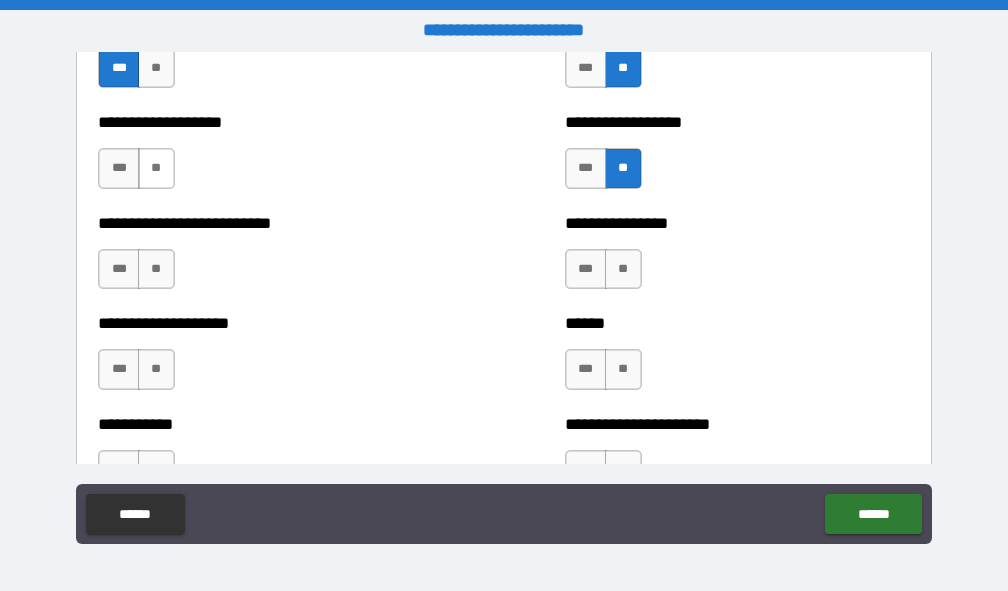 click on "**" at bounding box center (156, 168) 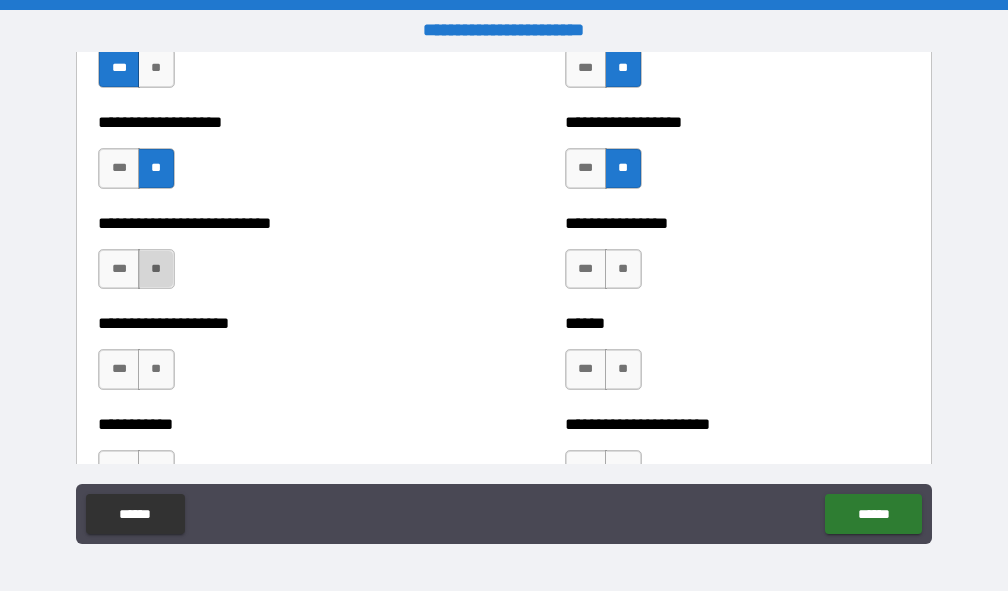 click on "**" at bounding box center [156, 269] 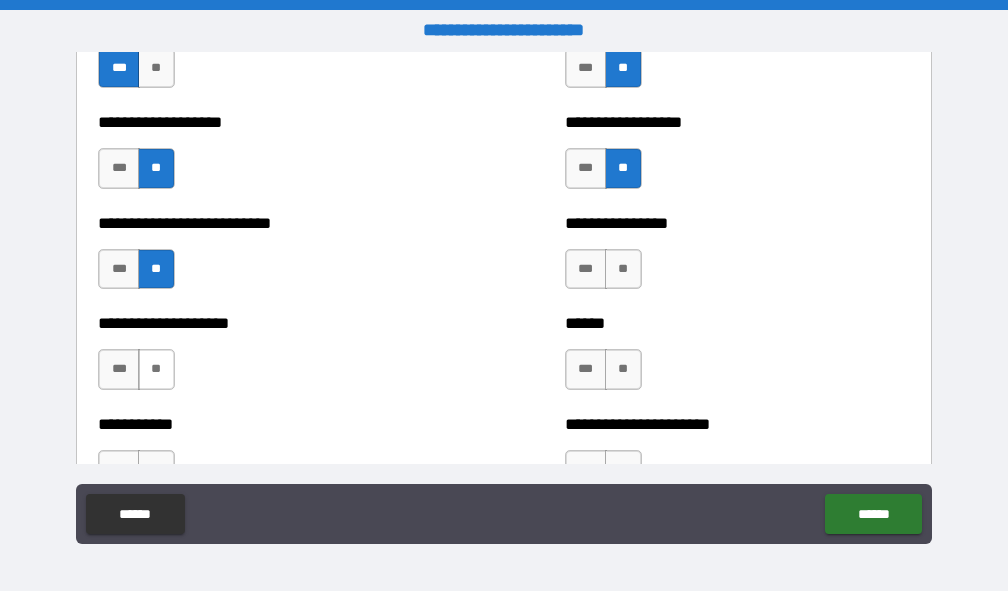 click on "**" at bounding box center (156, 369) 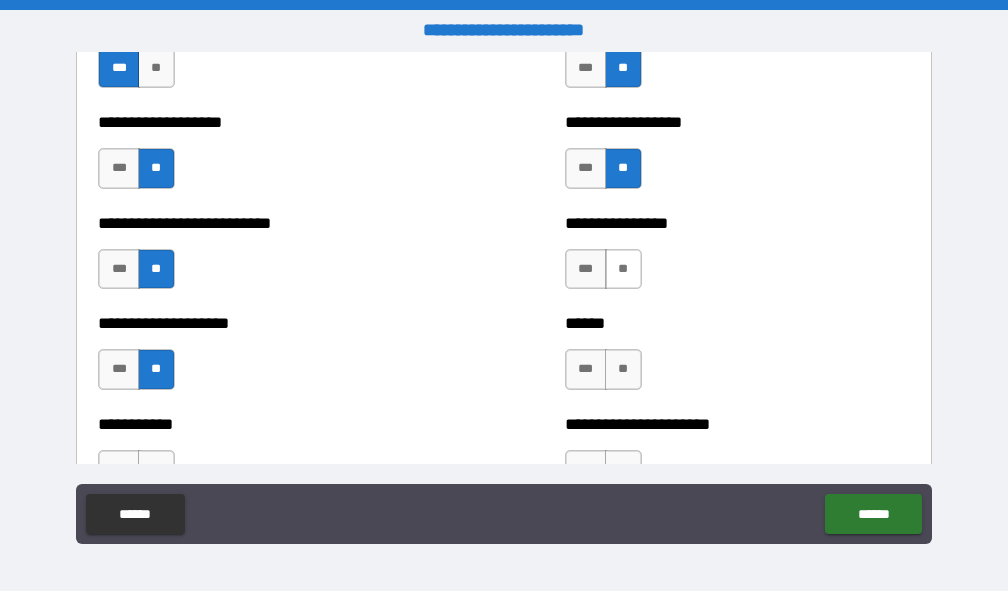 click on "**" at bounding box center [623, 269] 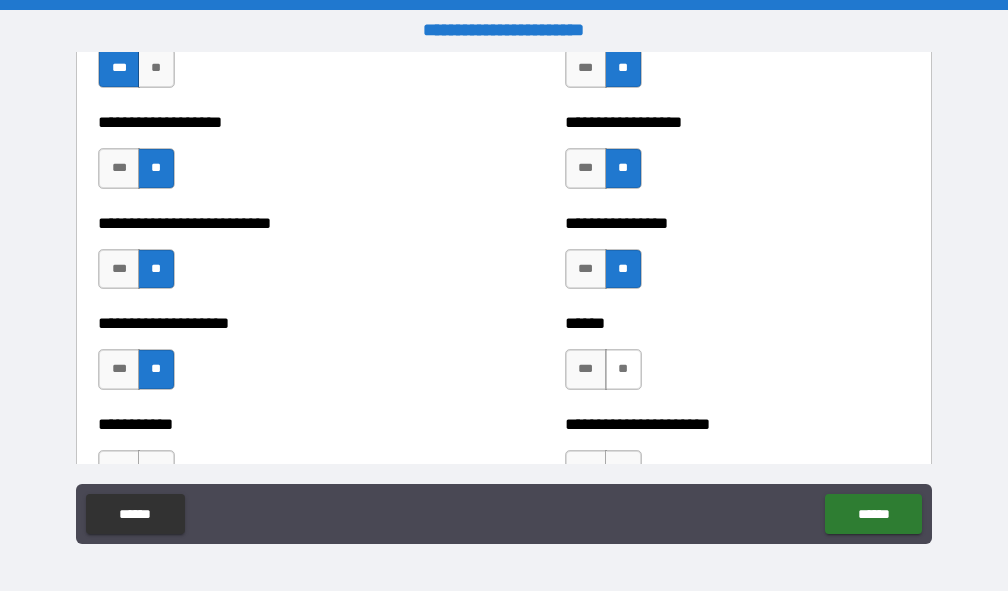 drag, startPoint x: 620, startPoint y: 373, endPoint x: 623, endPoint y: 386, distance: 13.341664 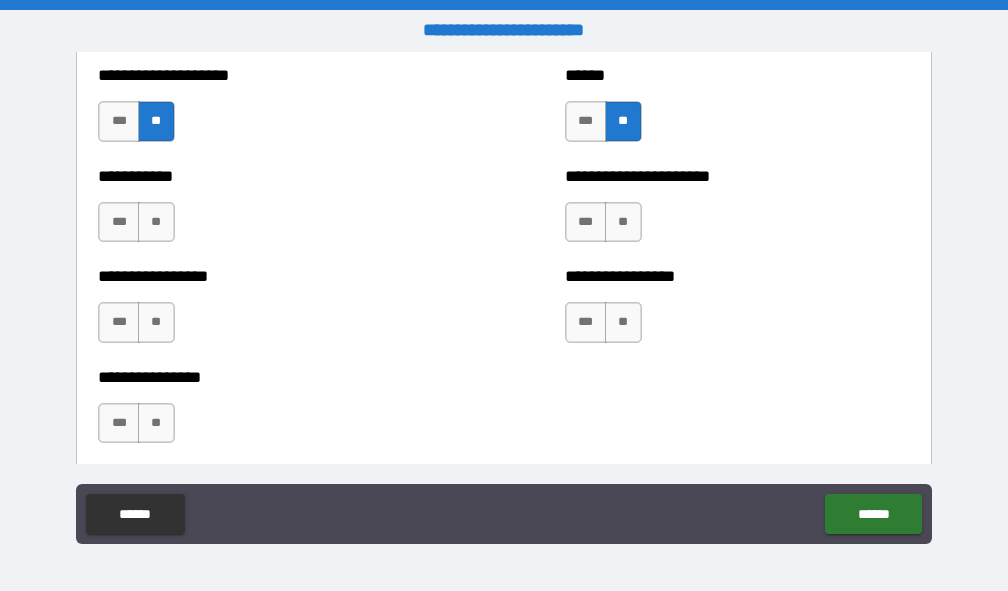 scroll, scrollTop: 6200, scrollLeft: 0, axis: vertical 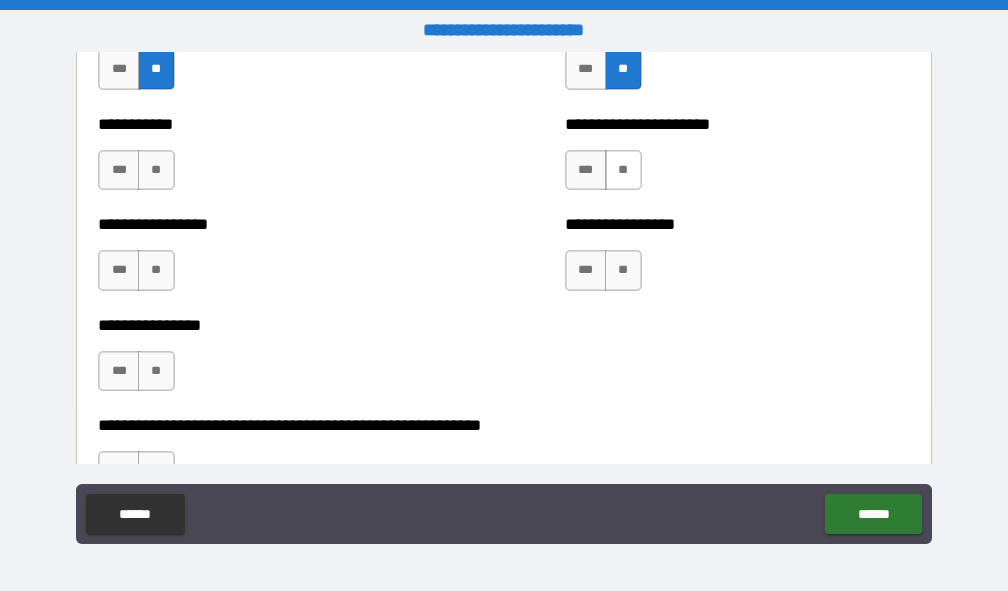 click on "**" at bounding box center (623, 170) 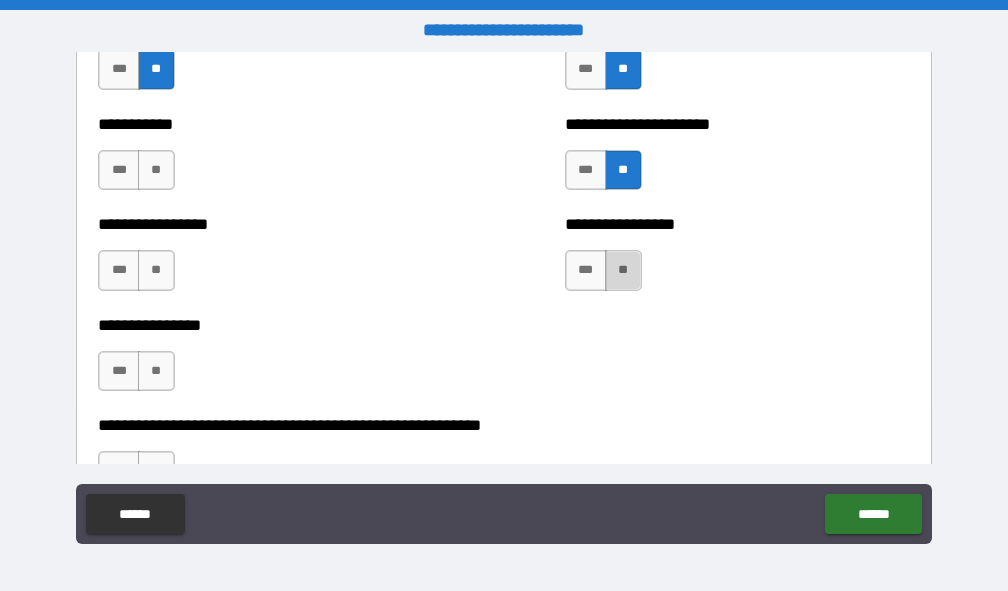 click on "**" at bounding box center [623, 270] 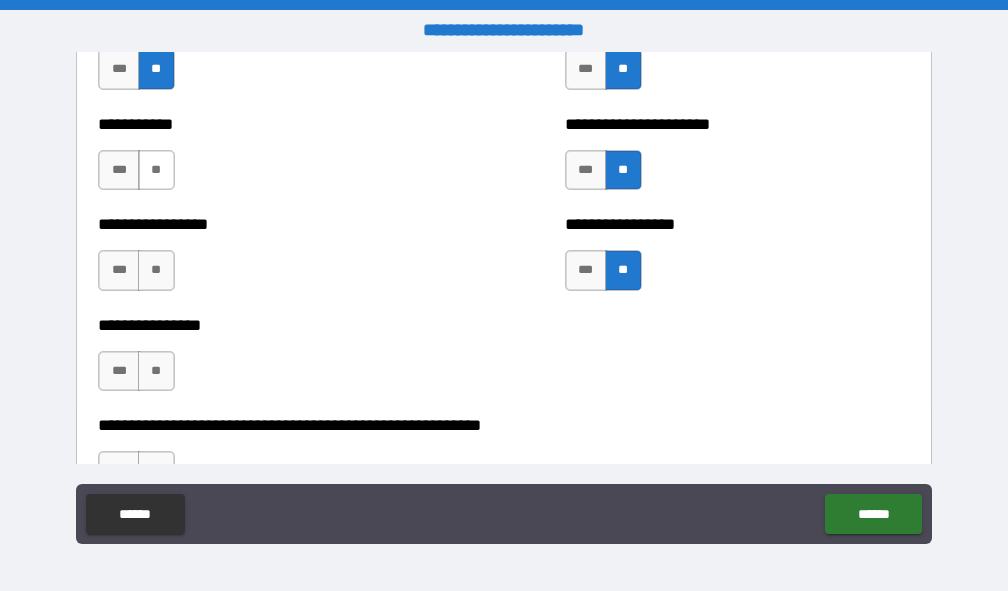 click on "**" at bounding box center [156, 170] 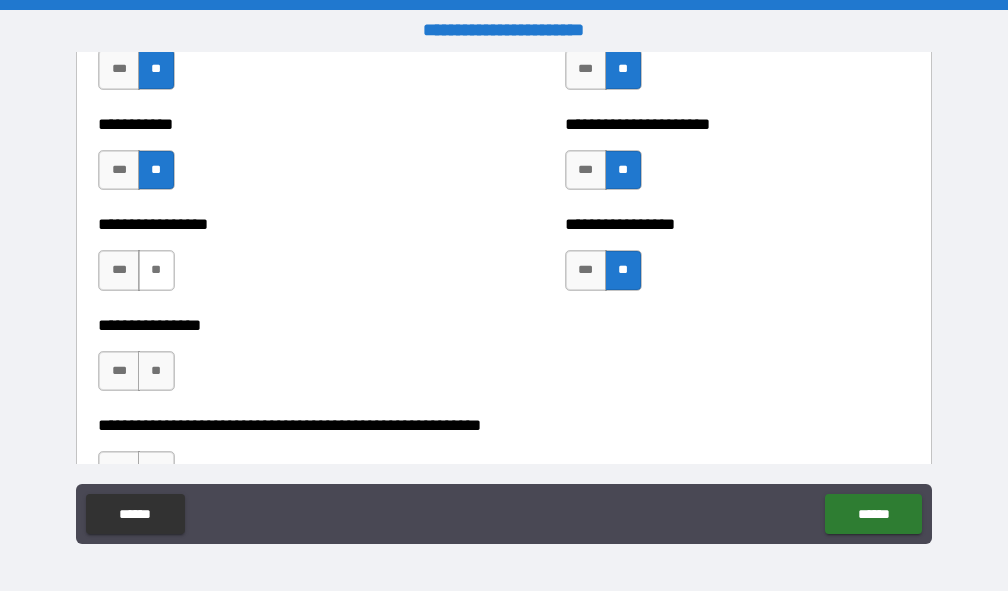 drag, startPoint x: 154, startPoint y: 264, endPoint x: 161, endPoint y: 283, distance: 20.248457 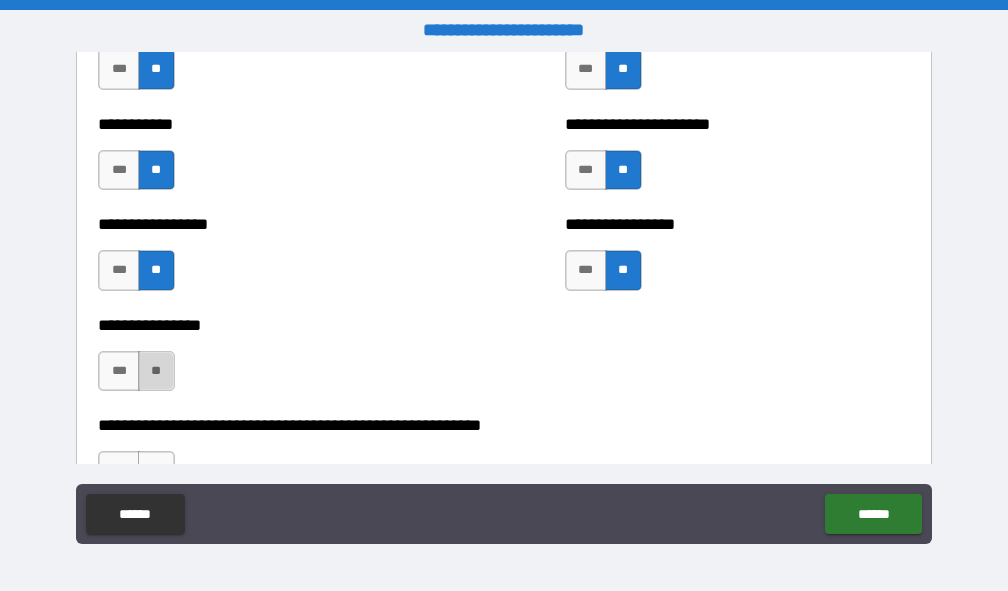 click on "**" at bounding box center [156, 371] 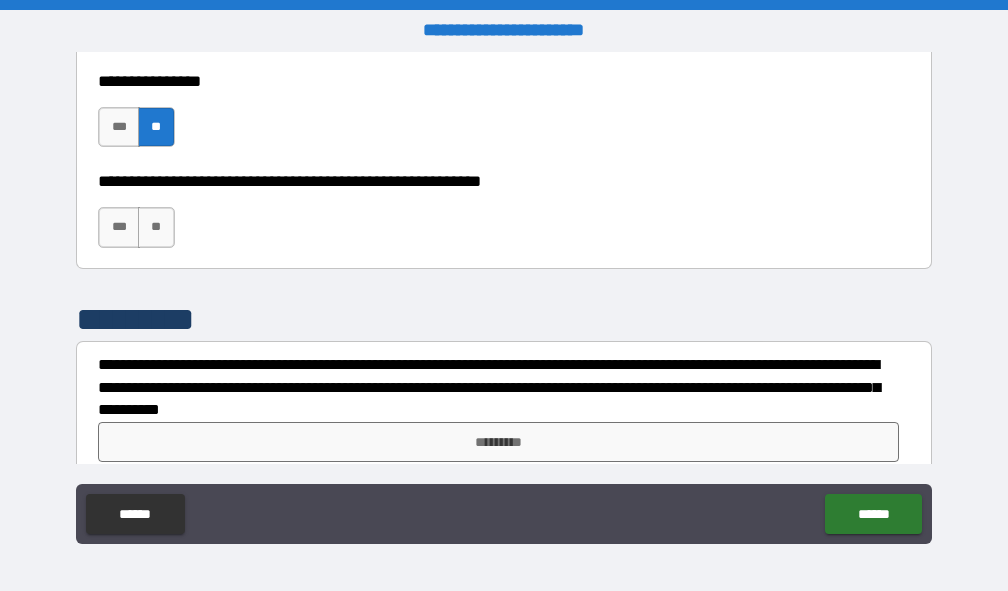 scroll, scrollTop: 6463, scrollLeft: 0, axis: vertical 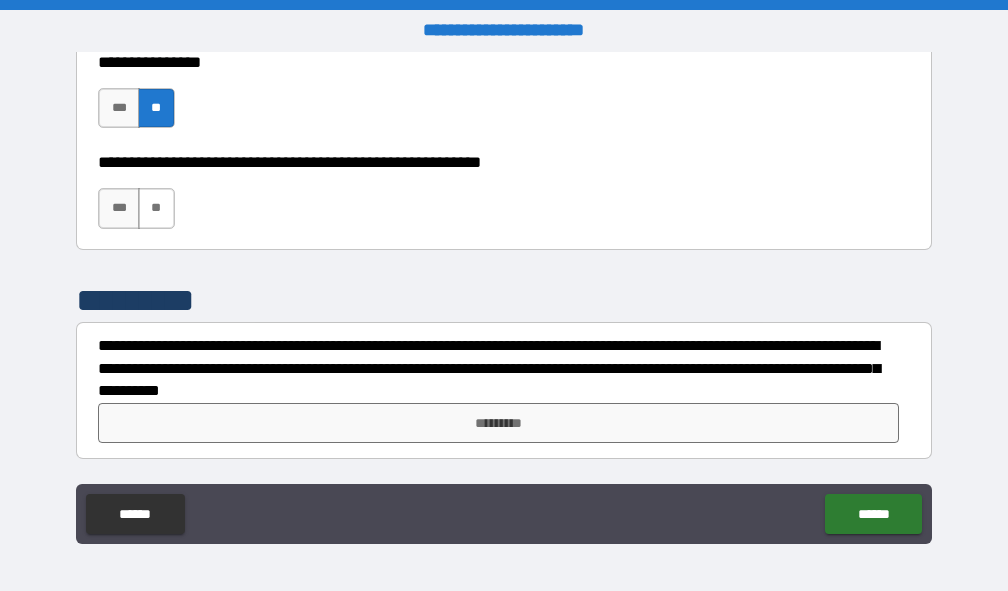 click on "**" at bounding box center [156, 208] 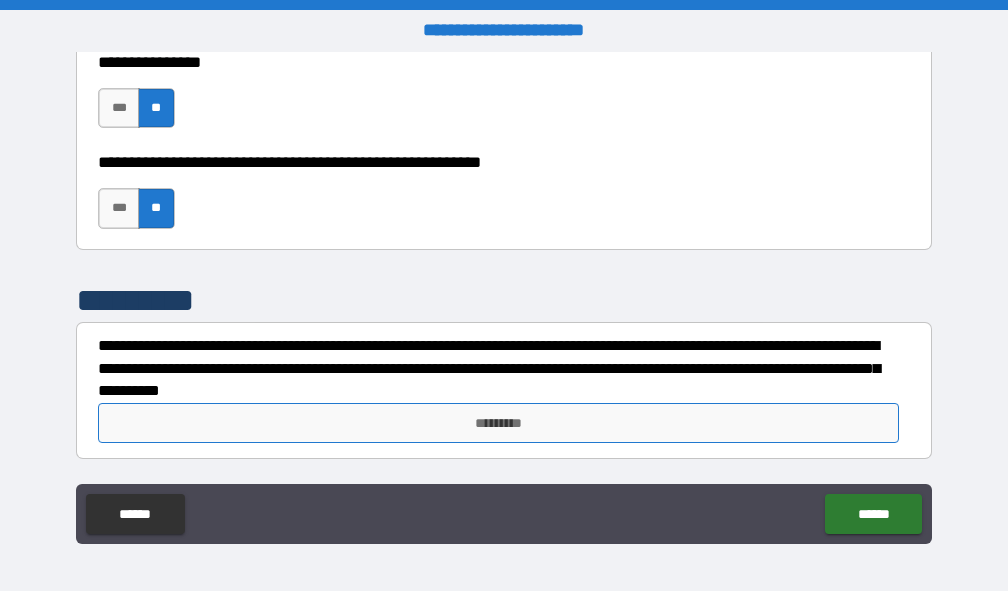 click on "*********" at bounding box center [498, 423] 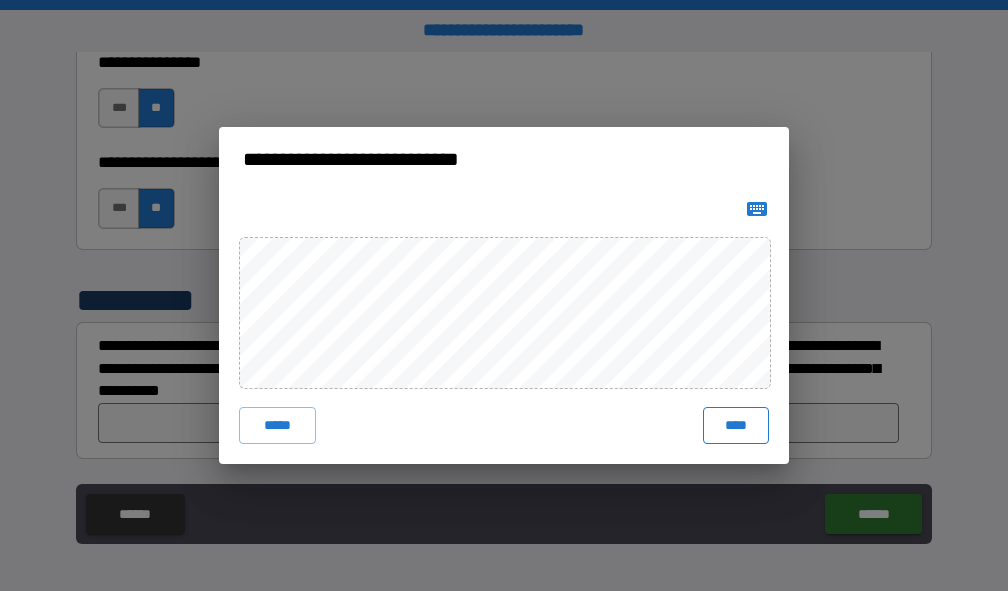 click on "****" at bounding box center [736, 425] 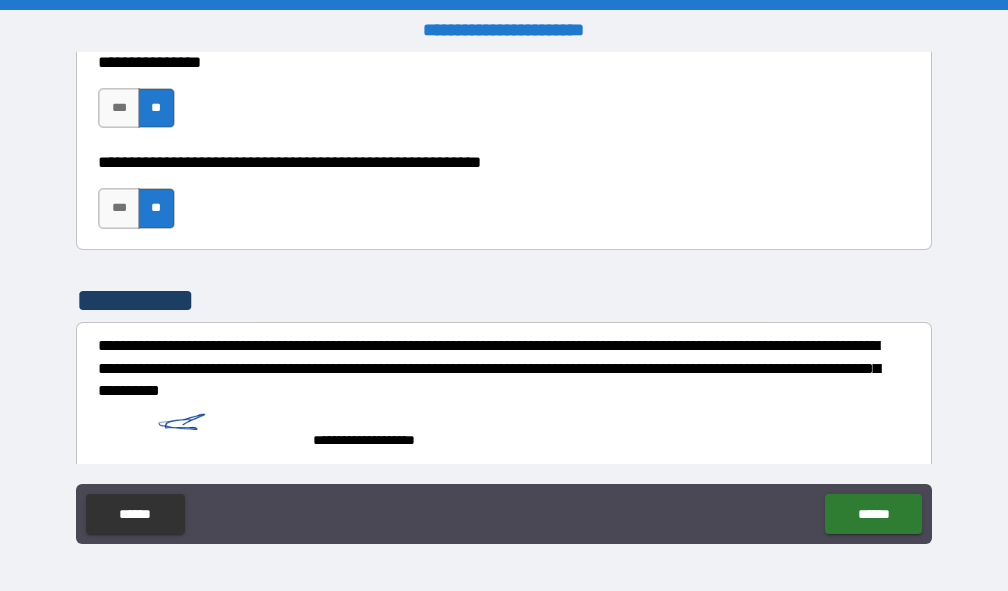 scroll, scrollTop: 6480, scrollLeft: 0, axis: vertical 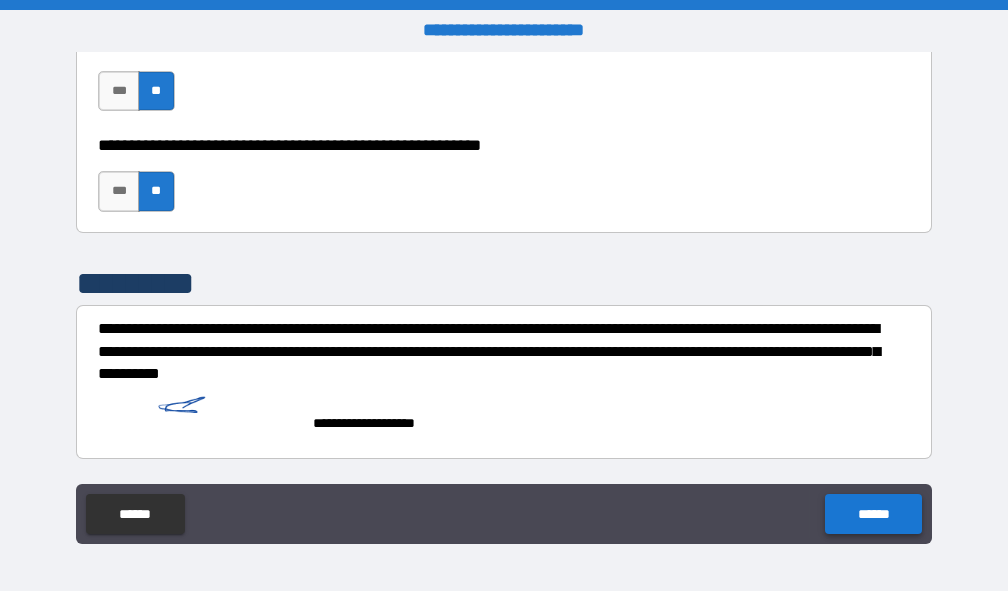 click on "******" at bounding box center [873, 514] 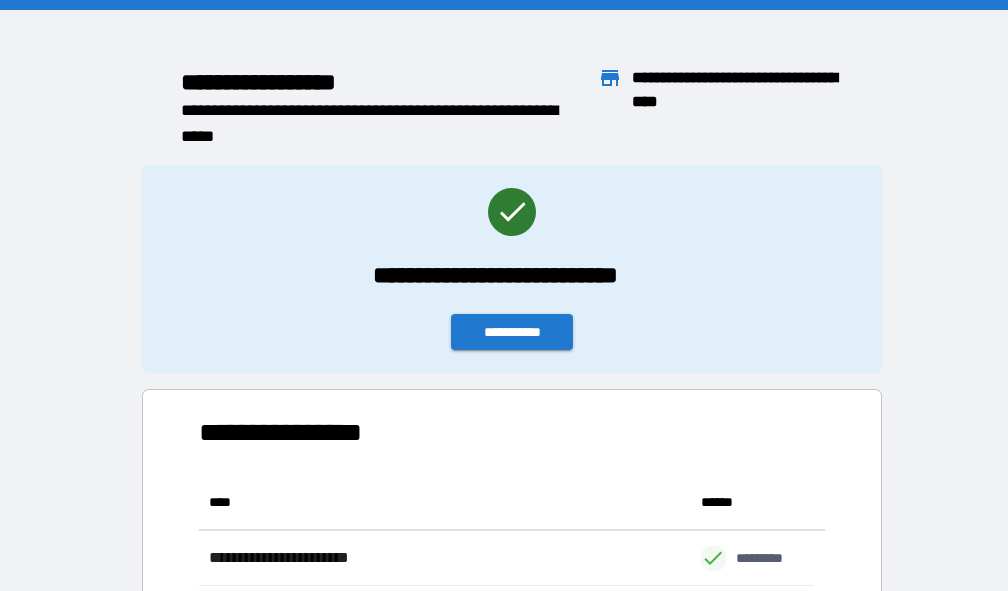 scroll, scrollTop: 16, scrollLeft: 16, axis: both 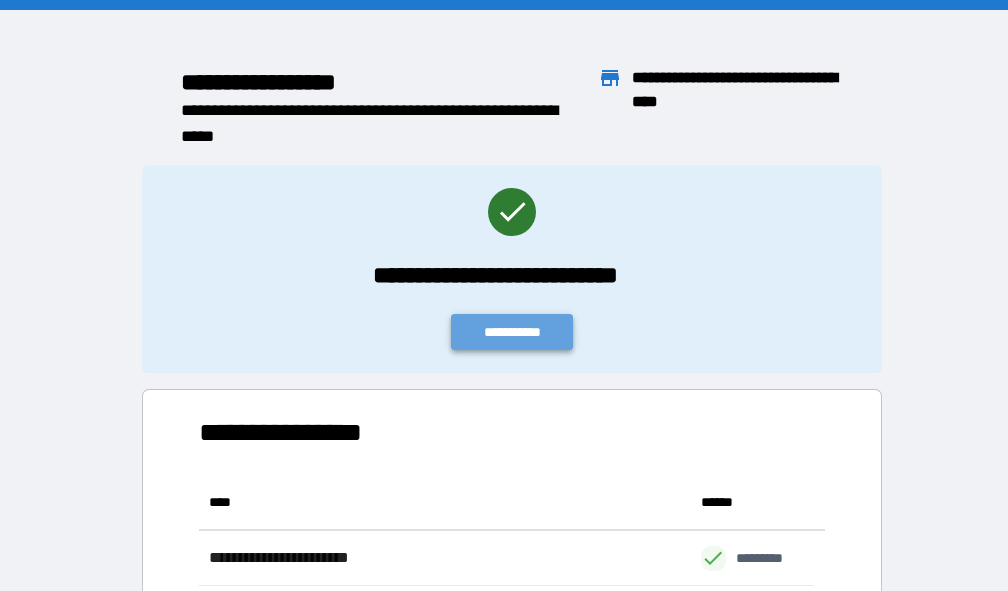 click on "**********" at bounding box center [512, 332] 